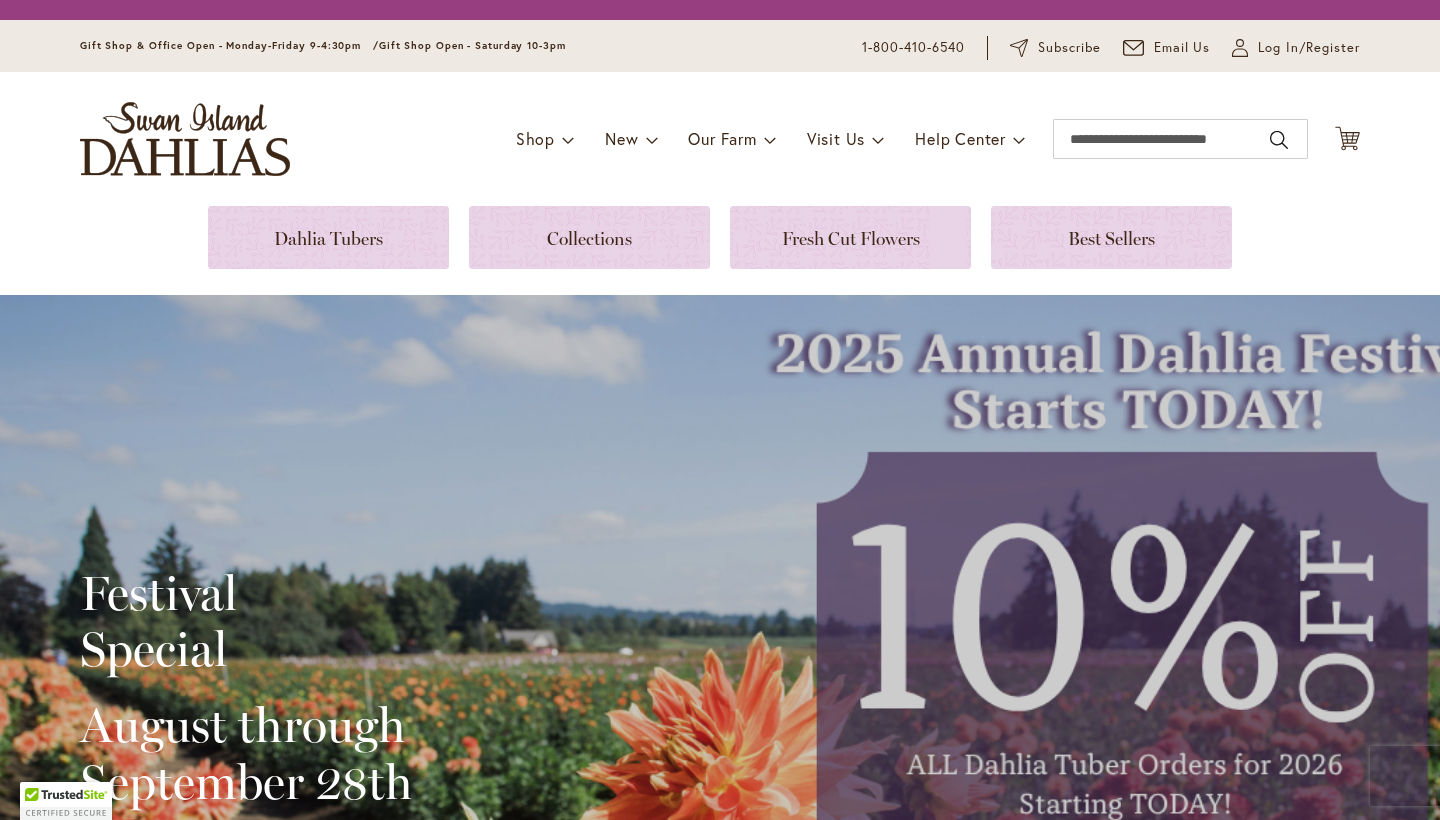 scroll, scrollTop: 0, scrollLeft: 0, axis: both 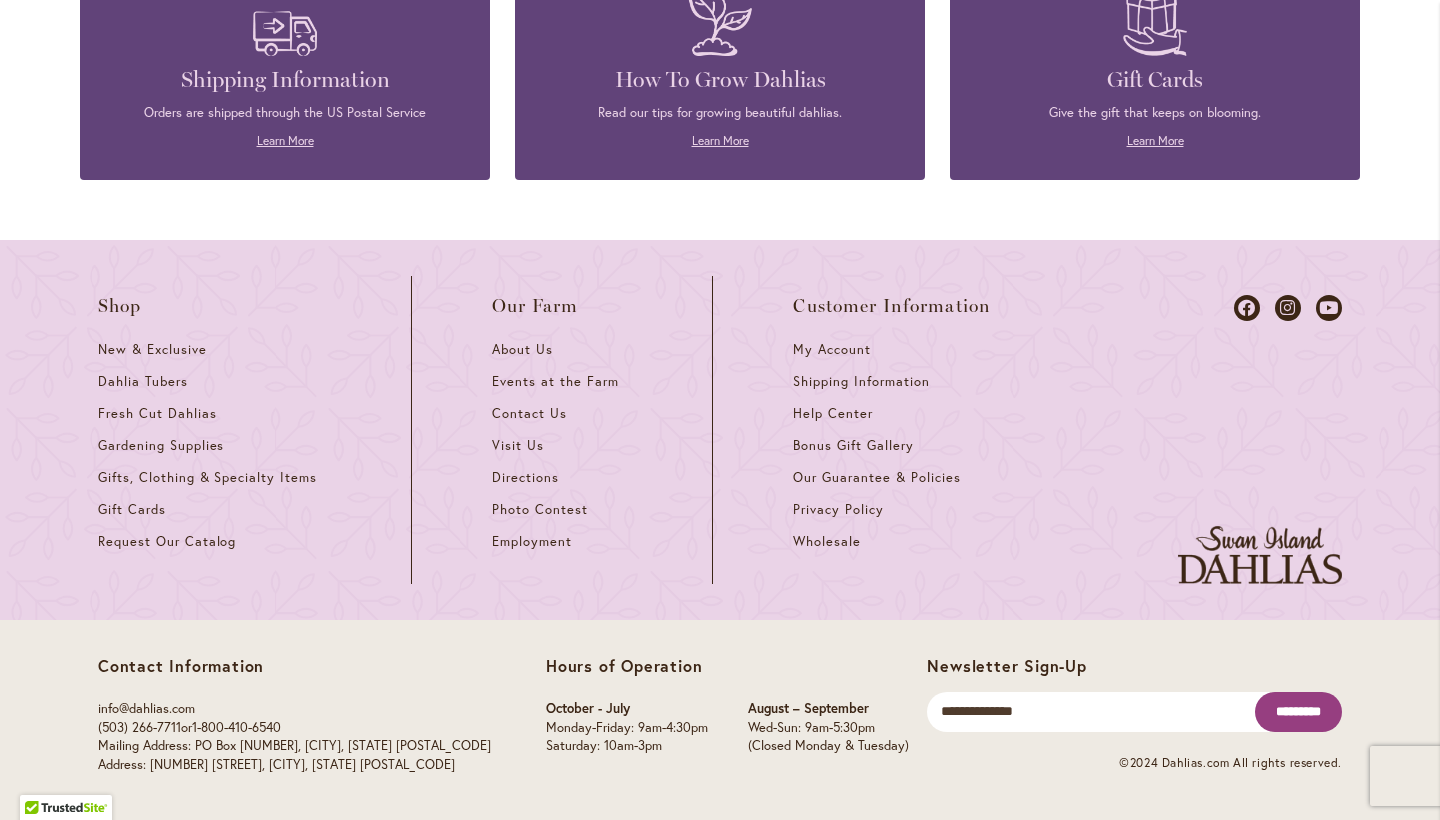 click on "Read More" at bounding box center [286, -340] 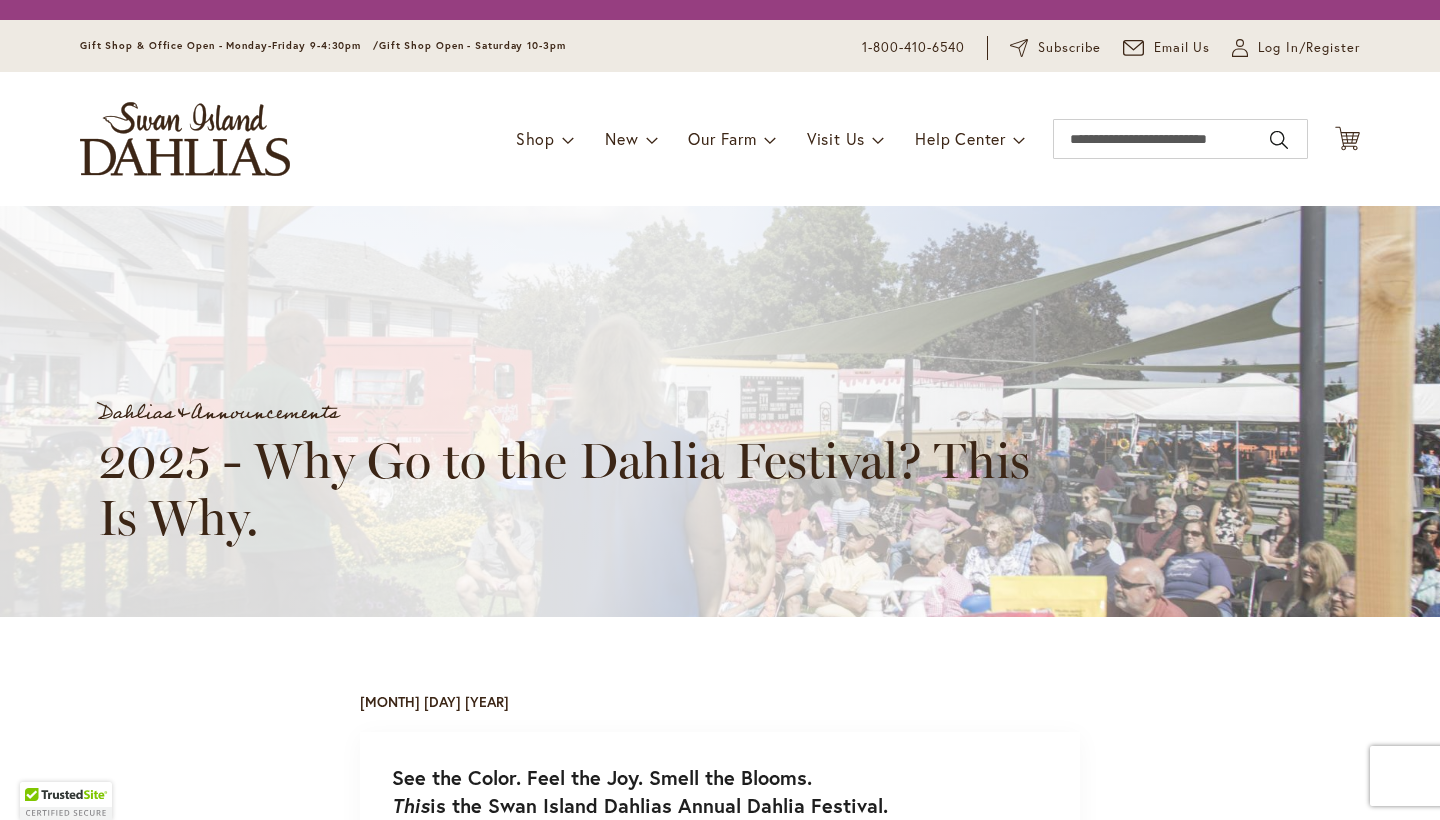 scroll, scrollTop: 0, scrollLeft: 0, axis: both 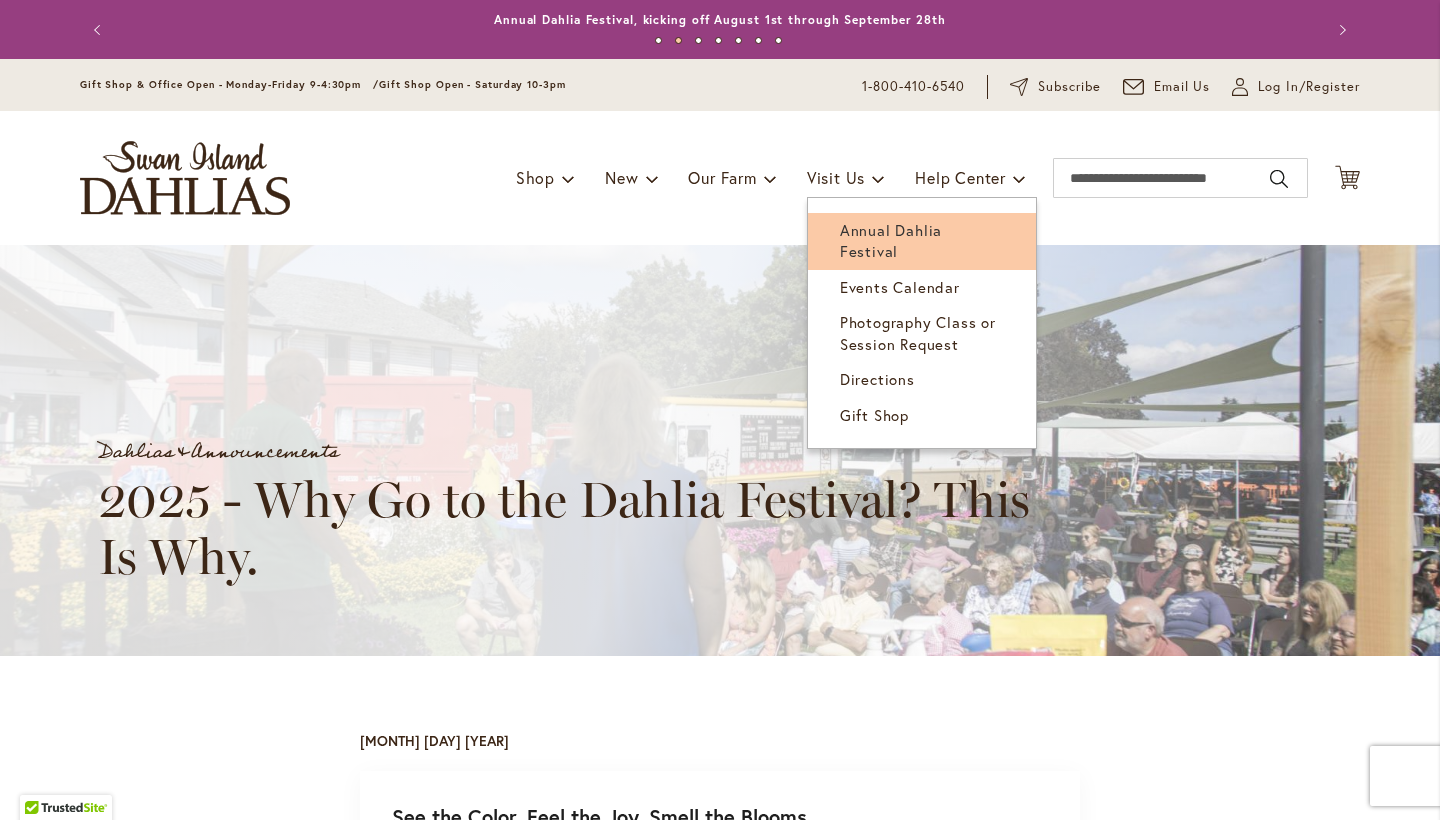 click on "Annual Dahlia Festival" at bounding box center (891, 240) 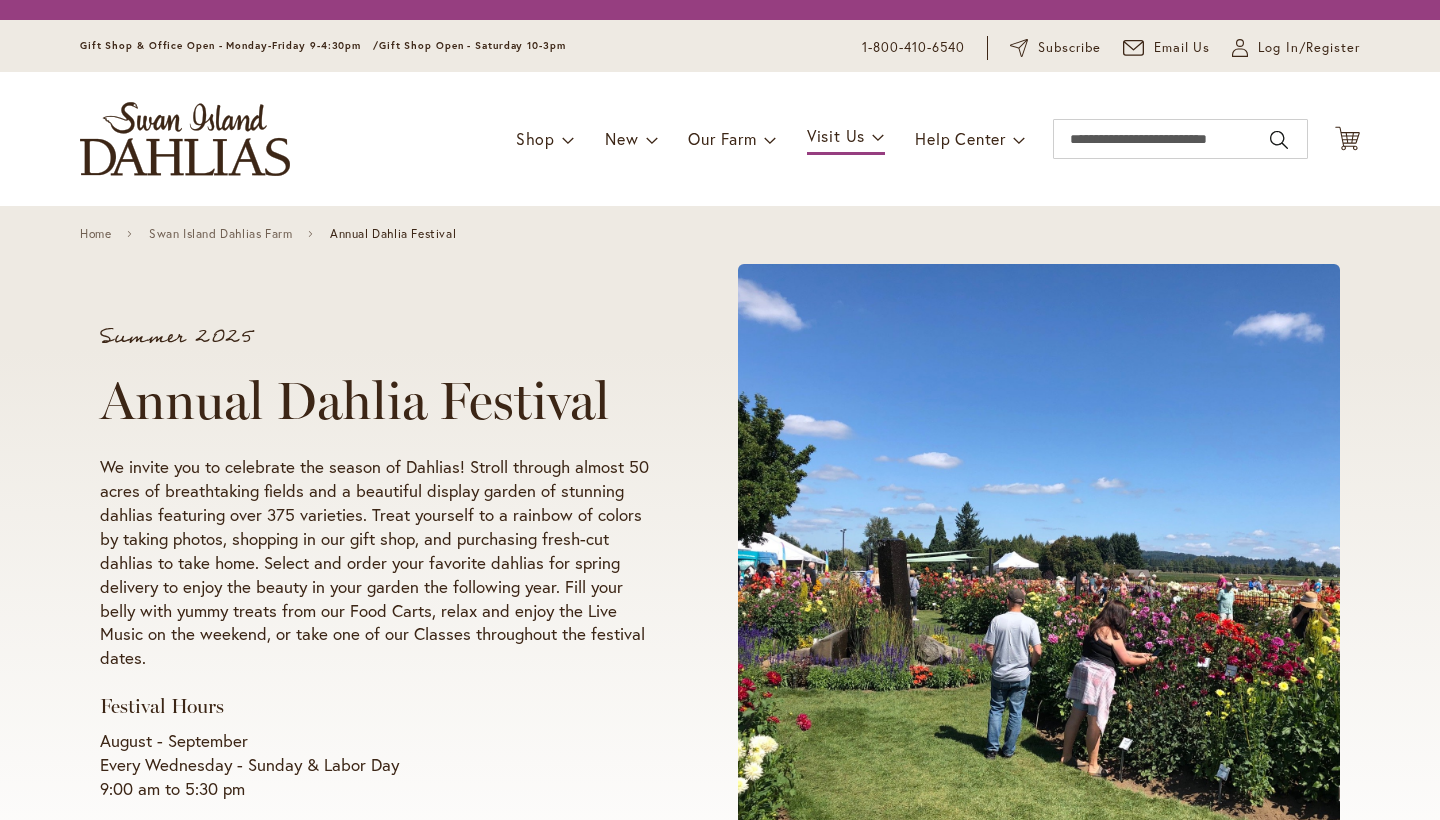 scroll, scrollTop: 0, scrollLeft: 0, axis: both 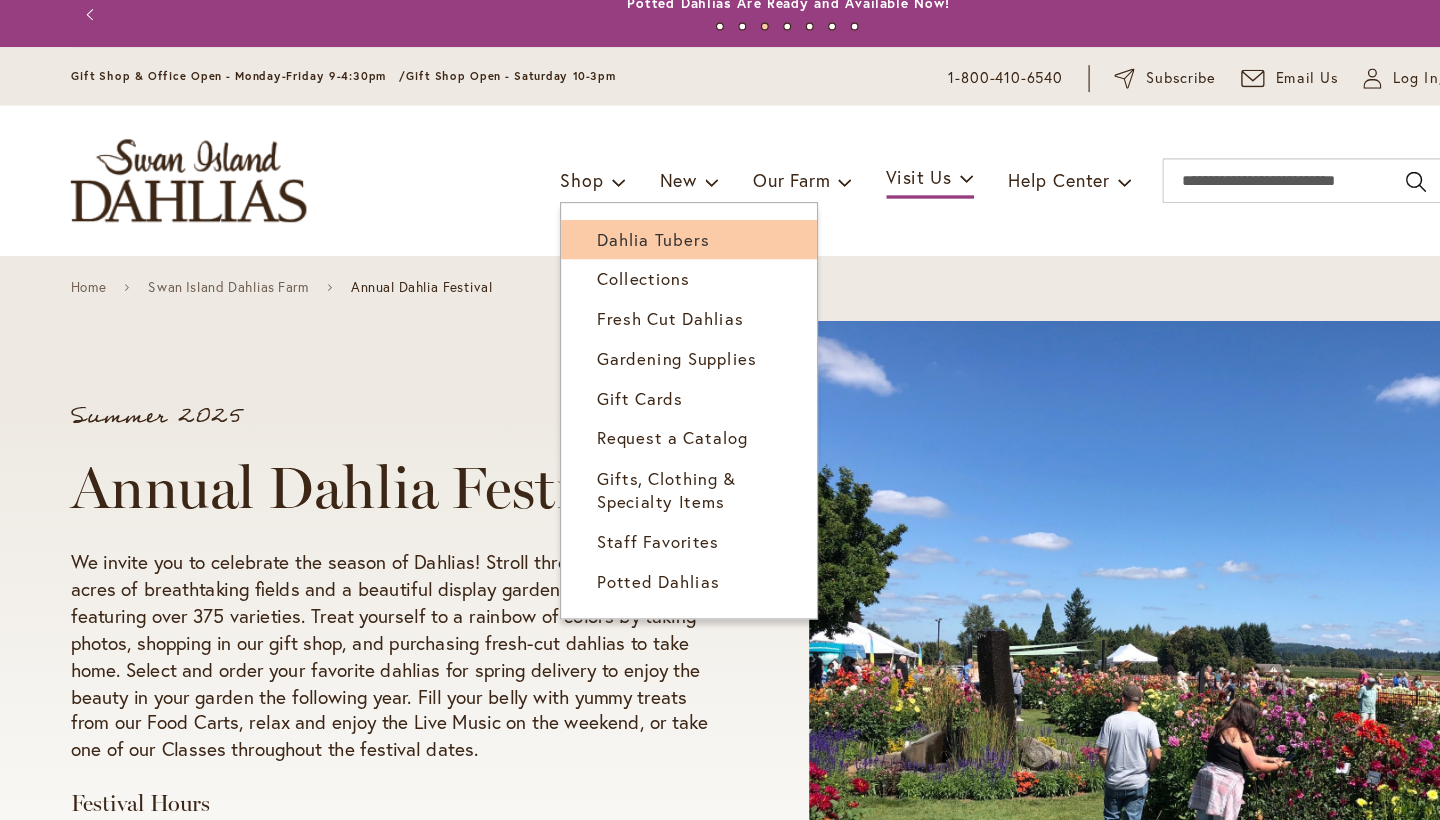 click on "Dahlia Tubers" at bounding box center [599, 230] 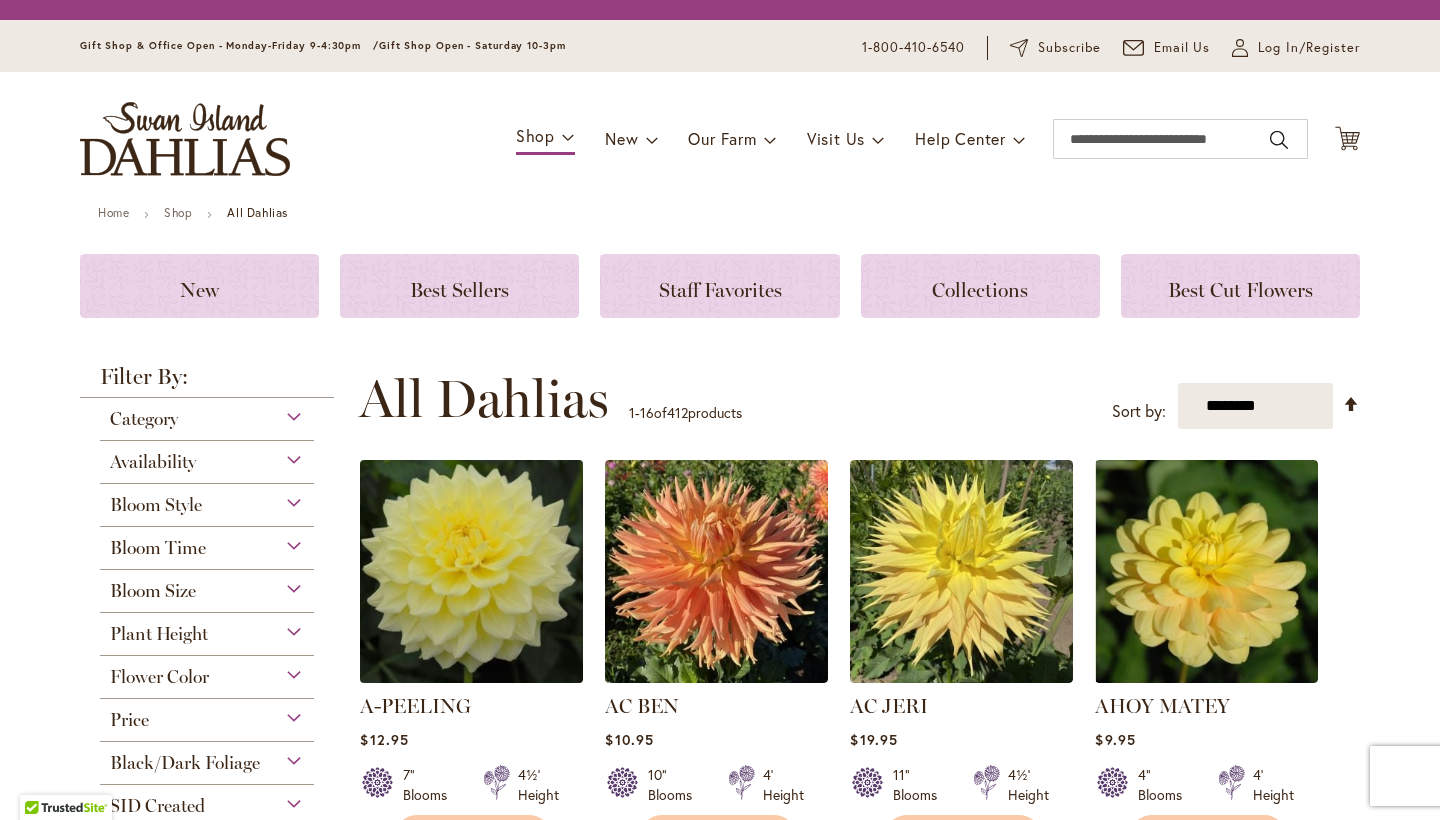 scroll, scrollTop: 0, scrollLeft: 0, axis: both 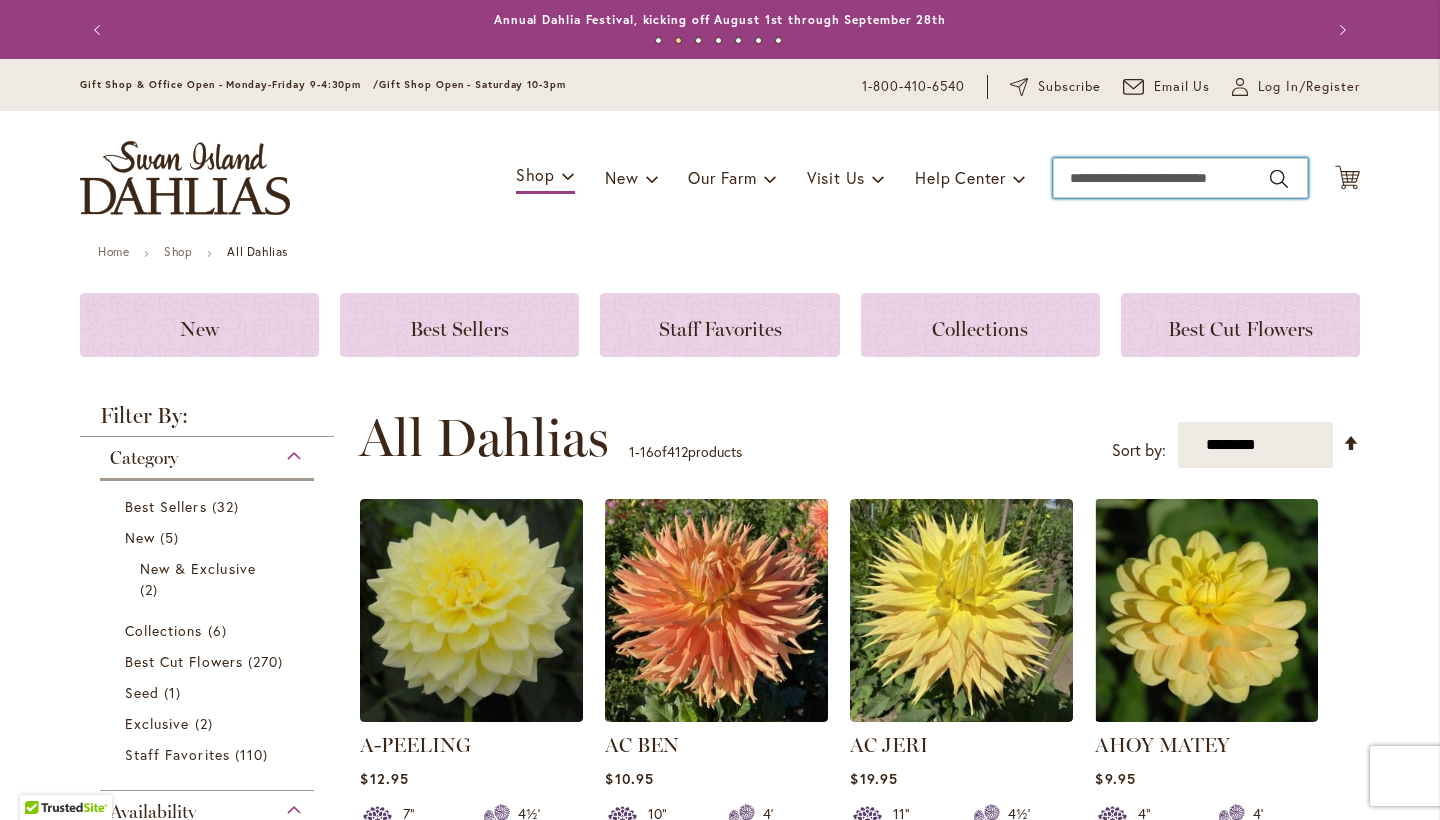 click on "Search" at bounding box center (1180, 178) 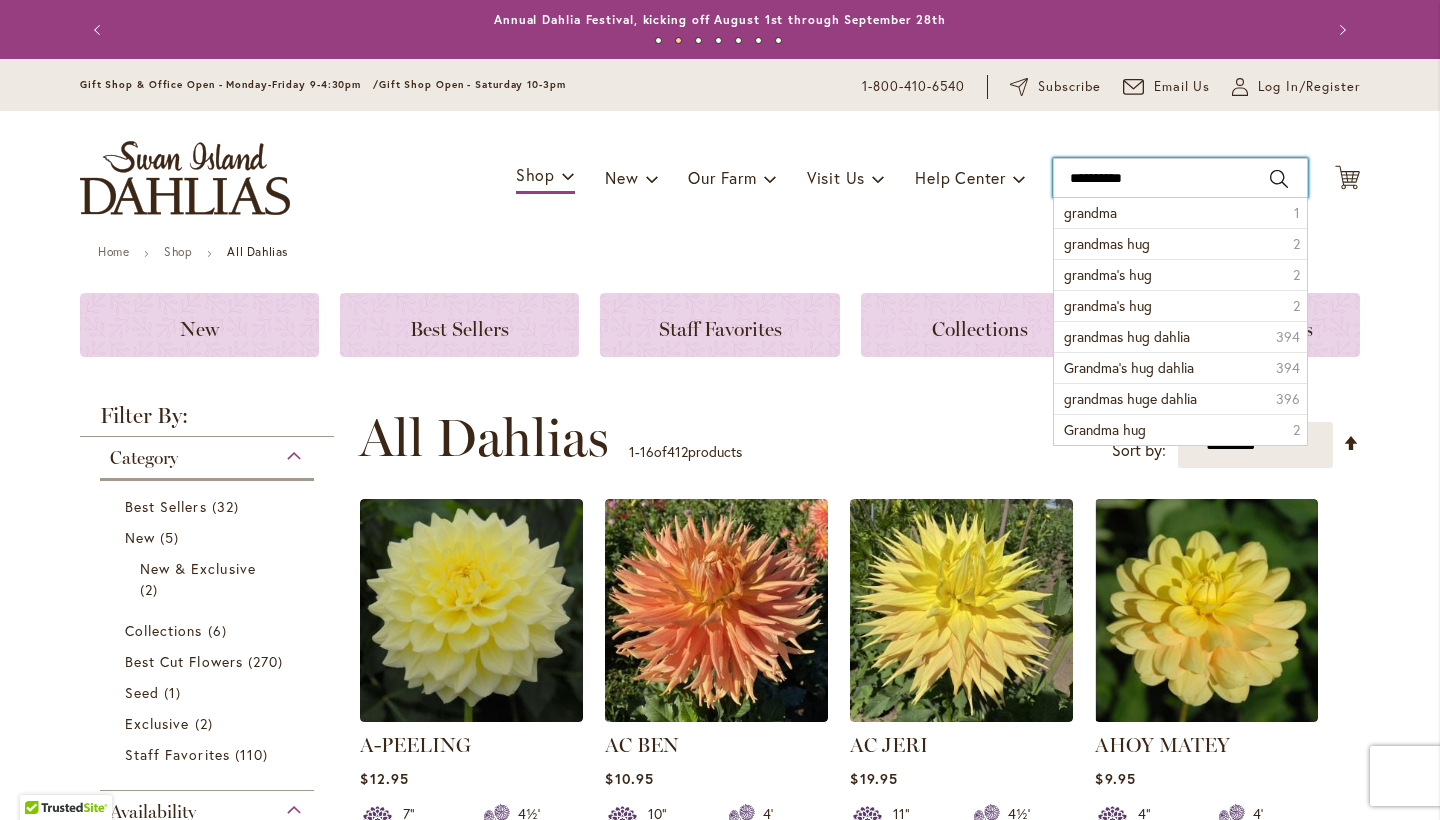 type on "**********" 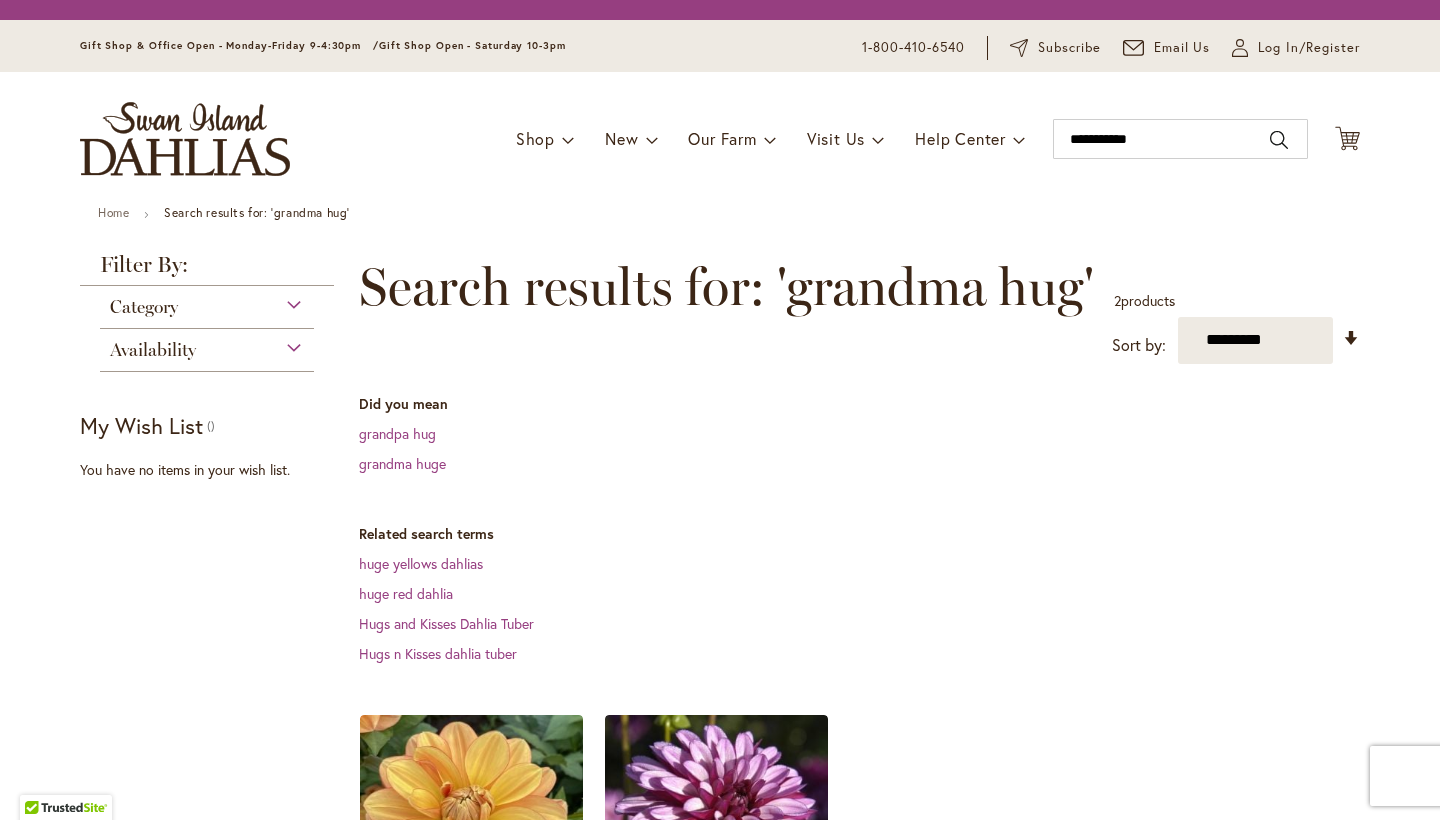 scroll, scrollTop: 0, scrollLeft: 0, axis: both 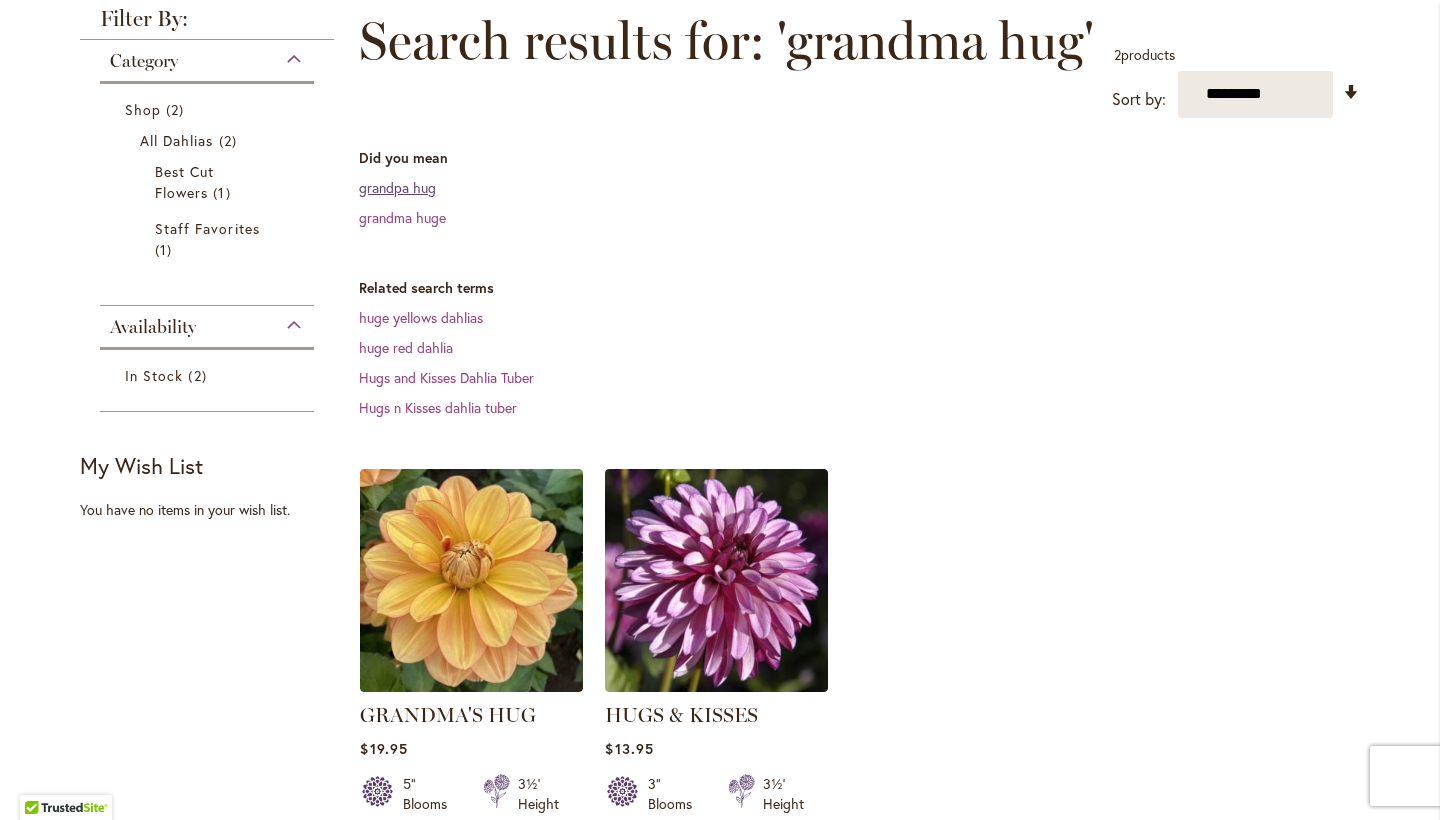 click on "grandpa hug" at bounding box center (397, 187) 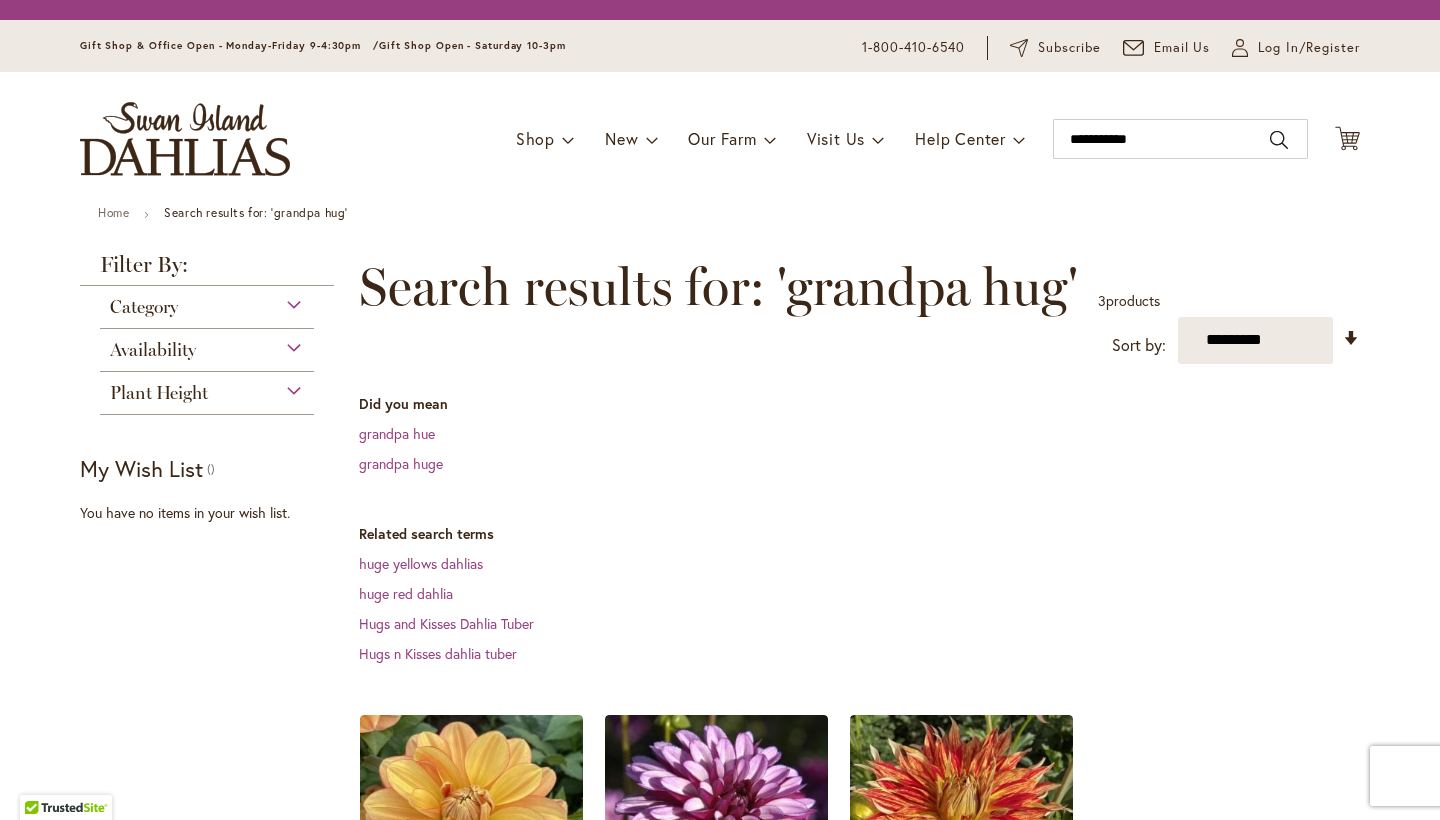scroll, scrollTop: 0, scrollLeft: 0, axis: both 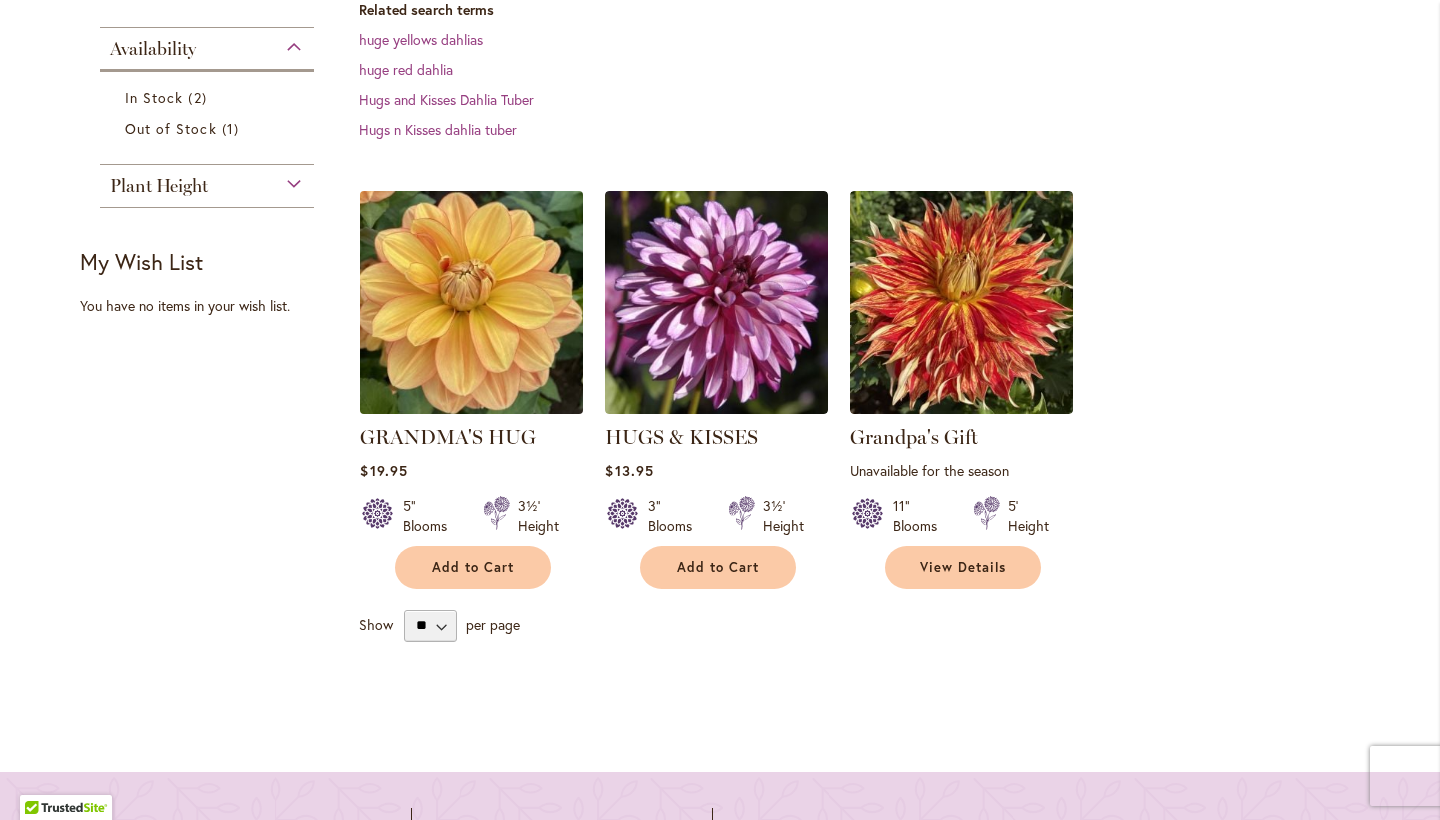 click at bounding box center [472, 302] 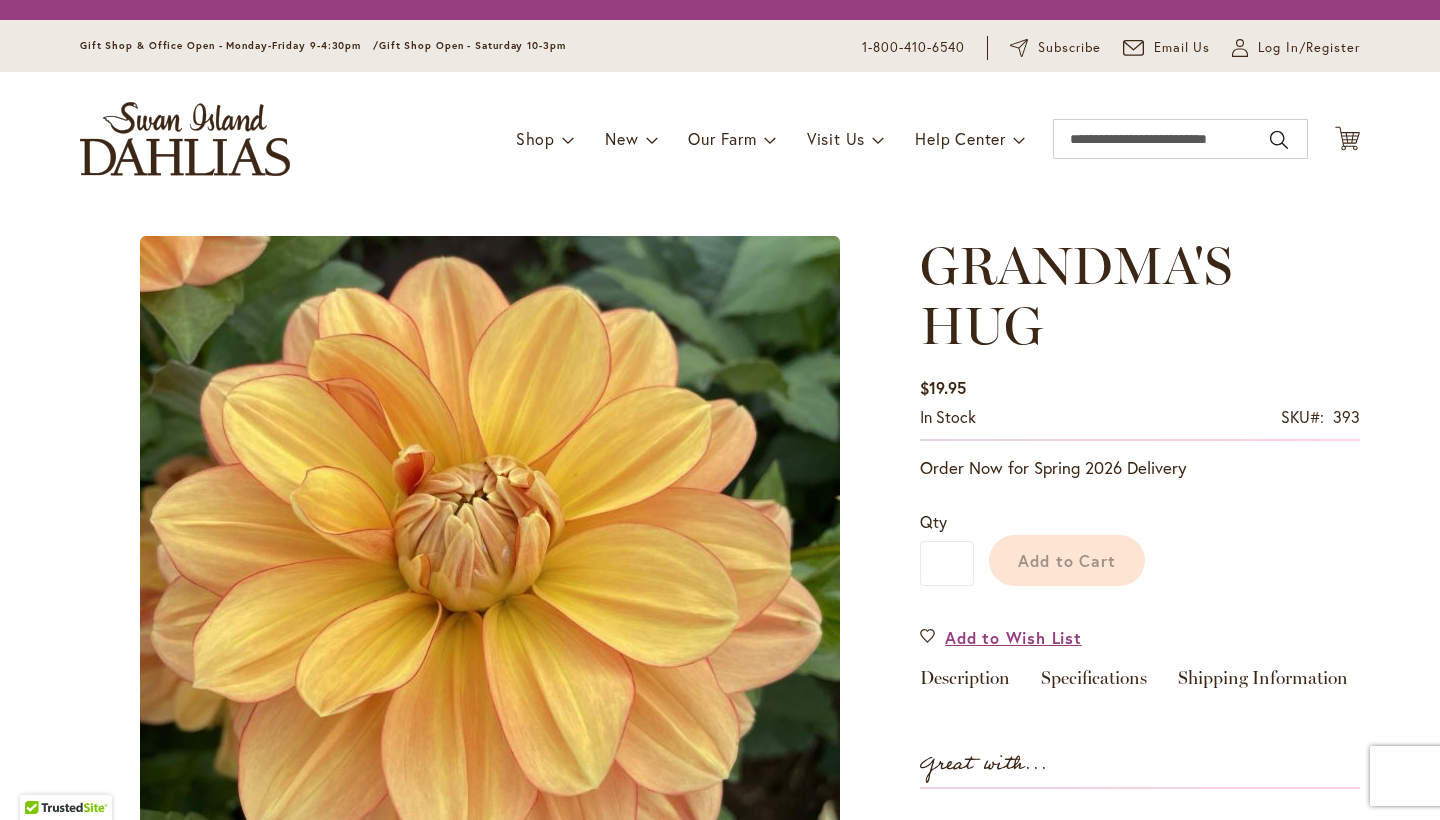scroll, scrollTop: 0, scrollLeft: 0, axis: both 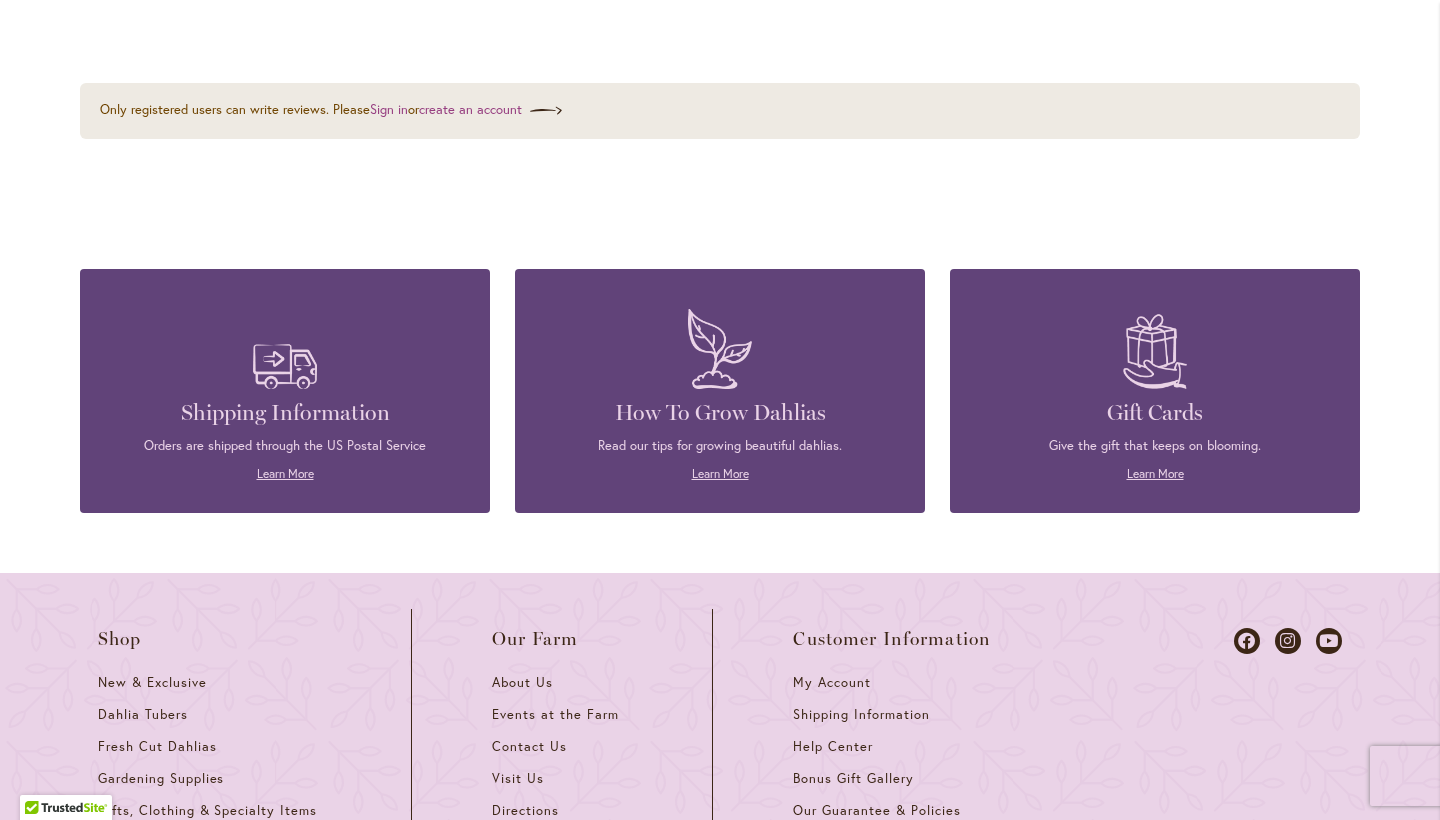 click on "How To Grow Dahlias" at bounding box center (720, 413) 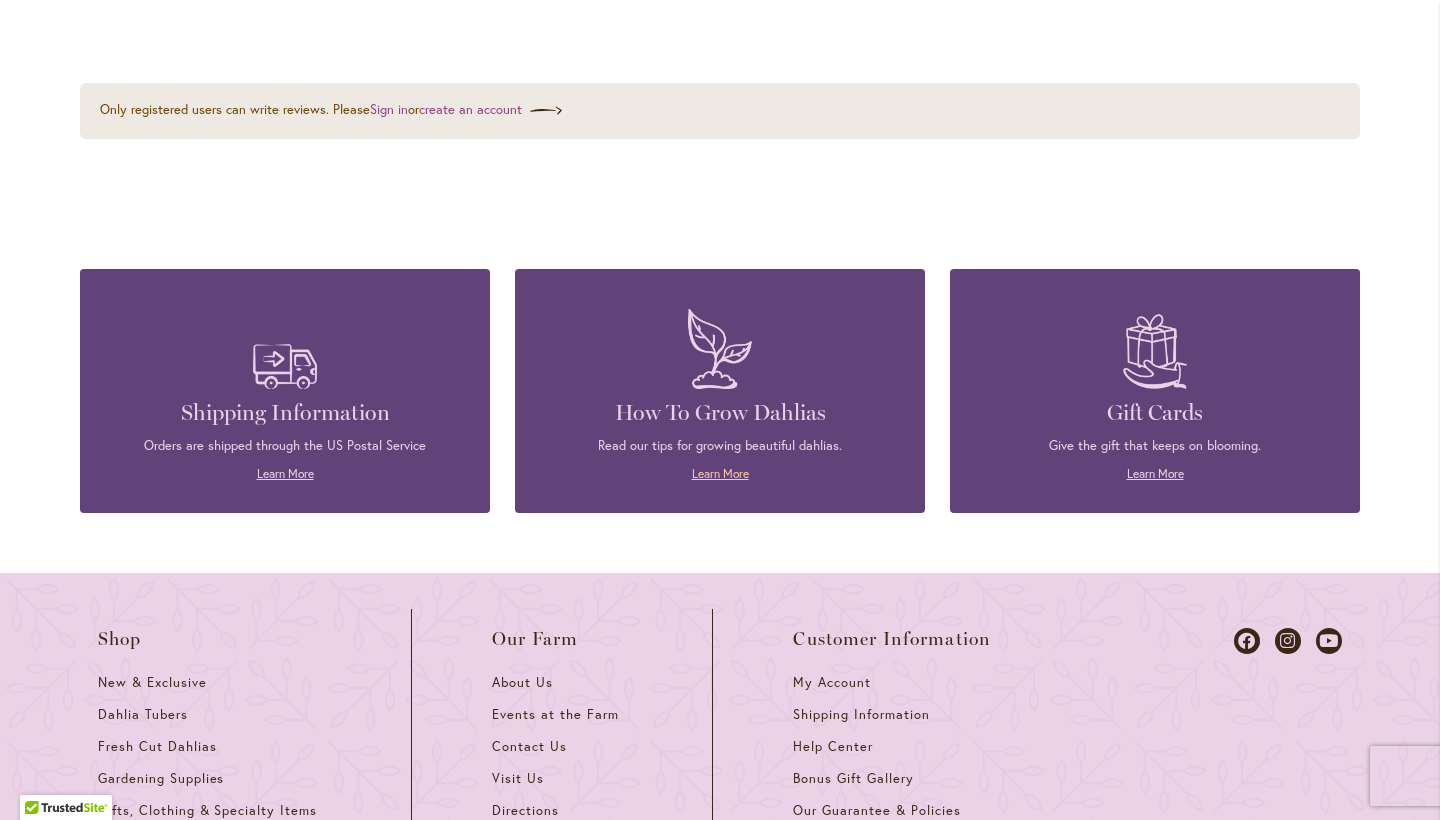 click on "Learn More" at bounding box center [720, 473] 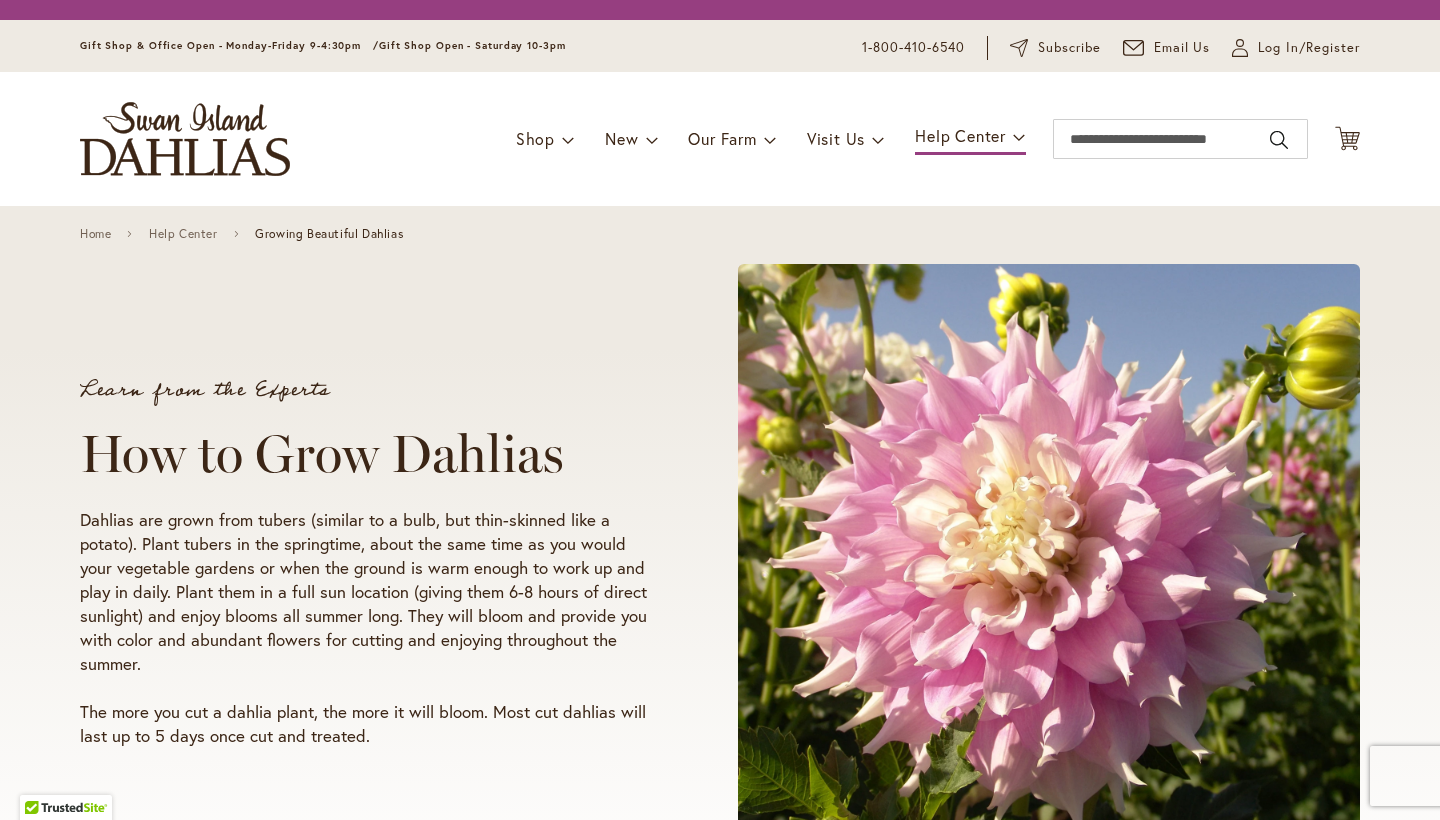 scroll, scrollTop: 0, scrollLeft: 0, axis: both 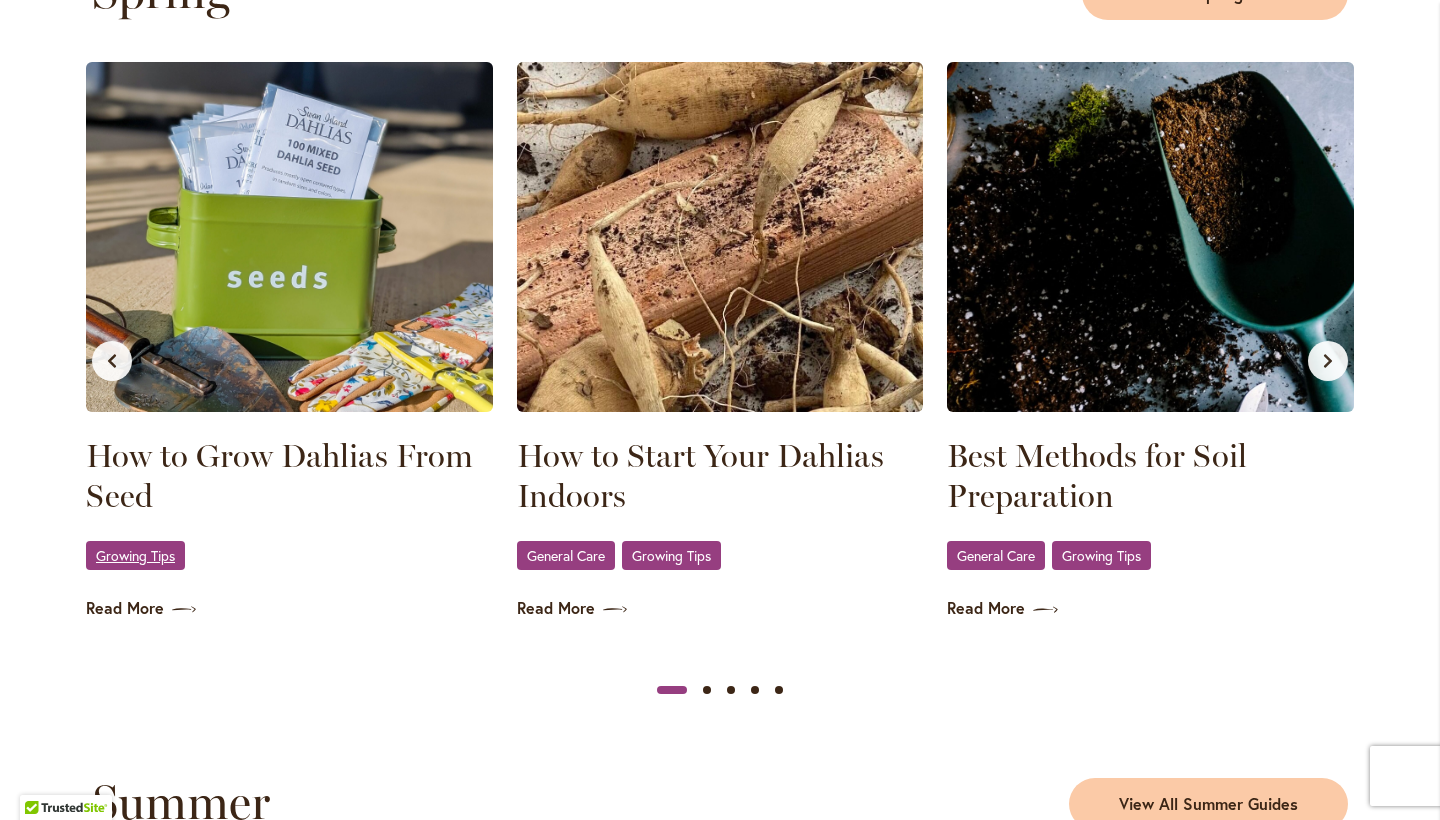 click on "Growing Tips" at bounding box center [135, 555] 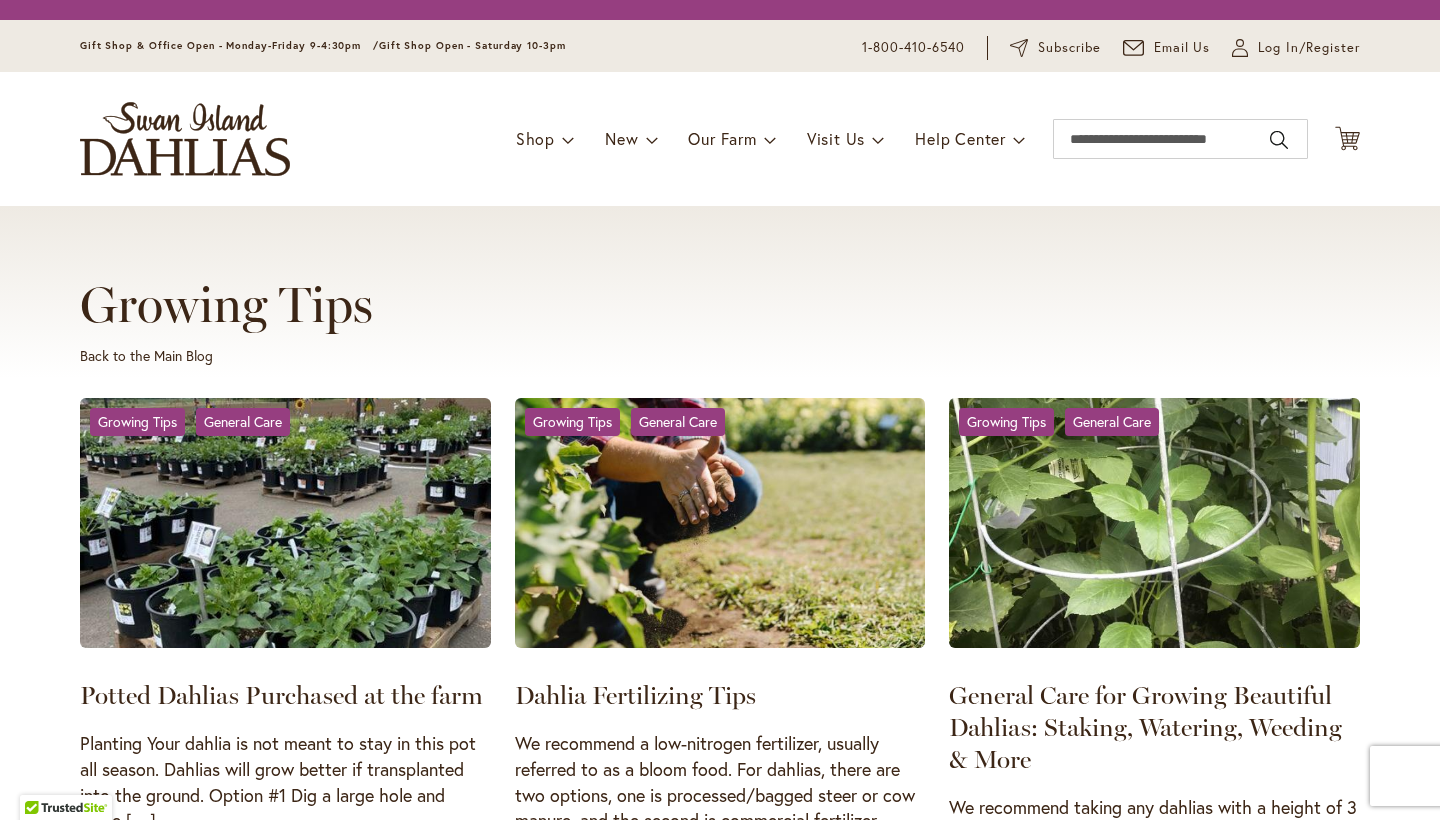 scroll, scrollTop: 0, scrollLeft: 0, axis: both 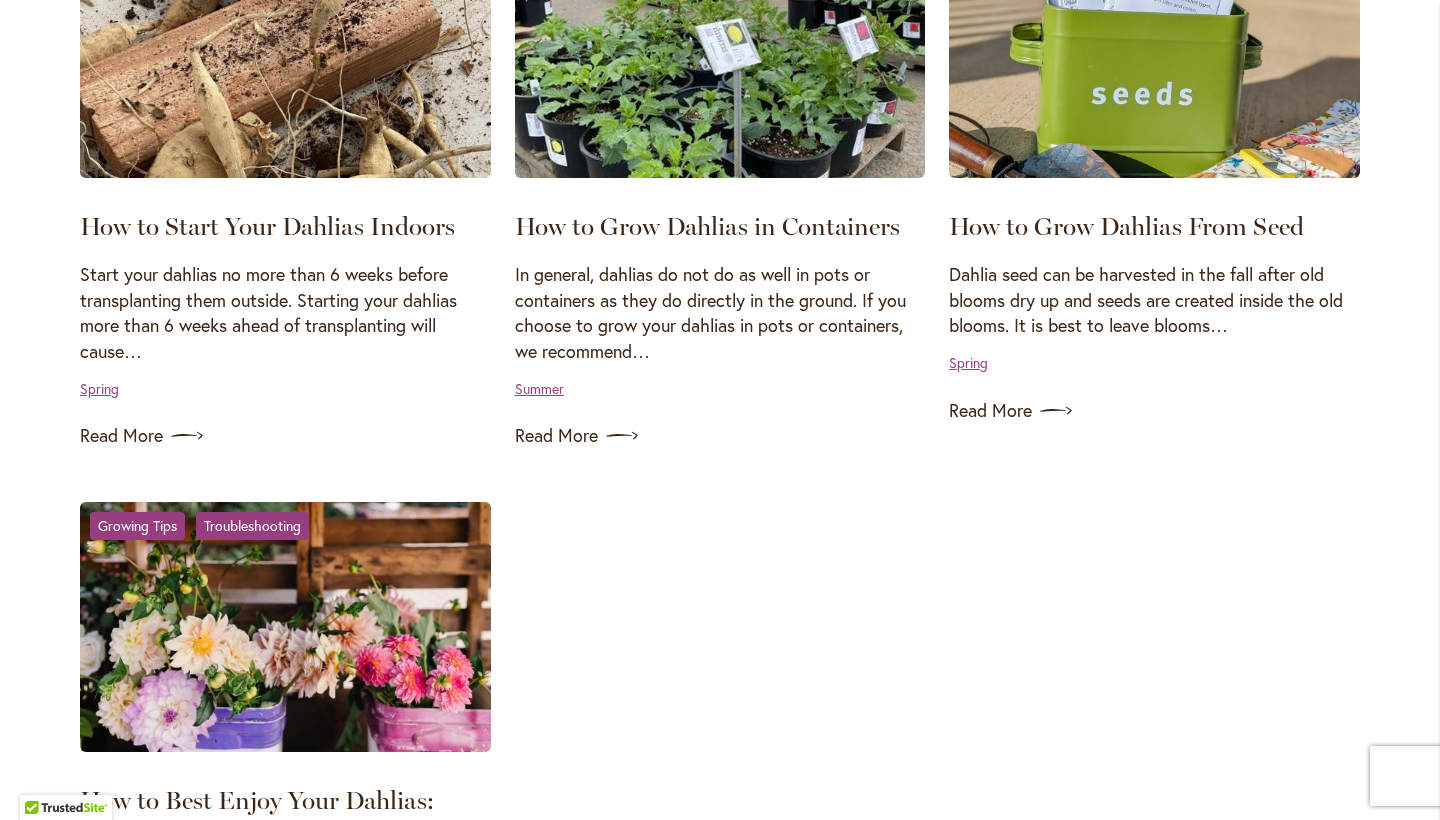 click at bounding box center [285, 53] 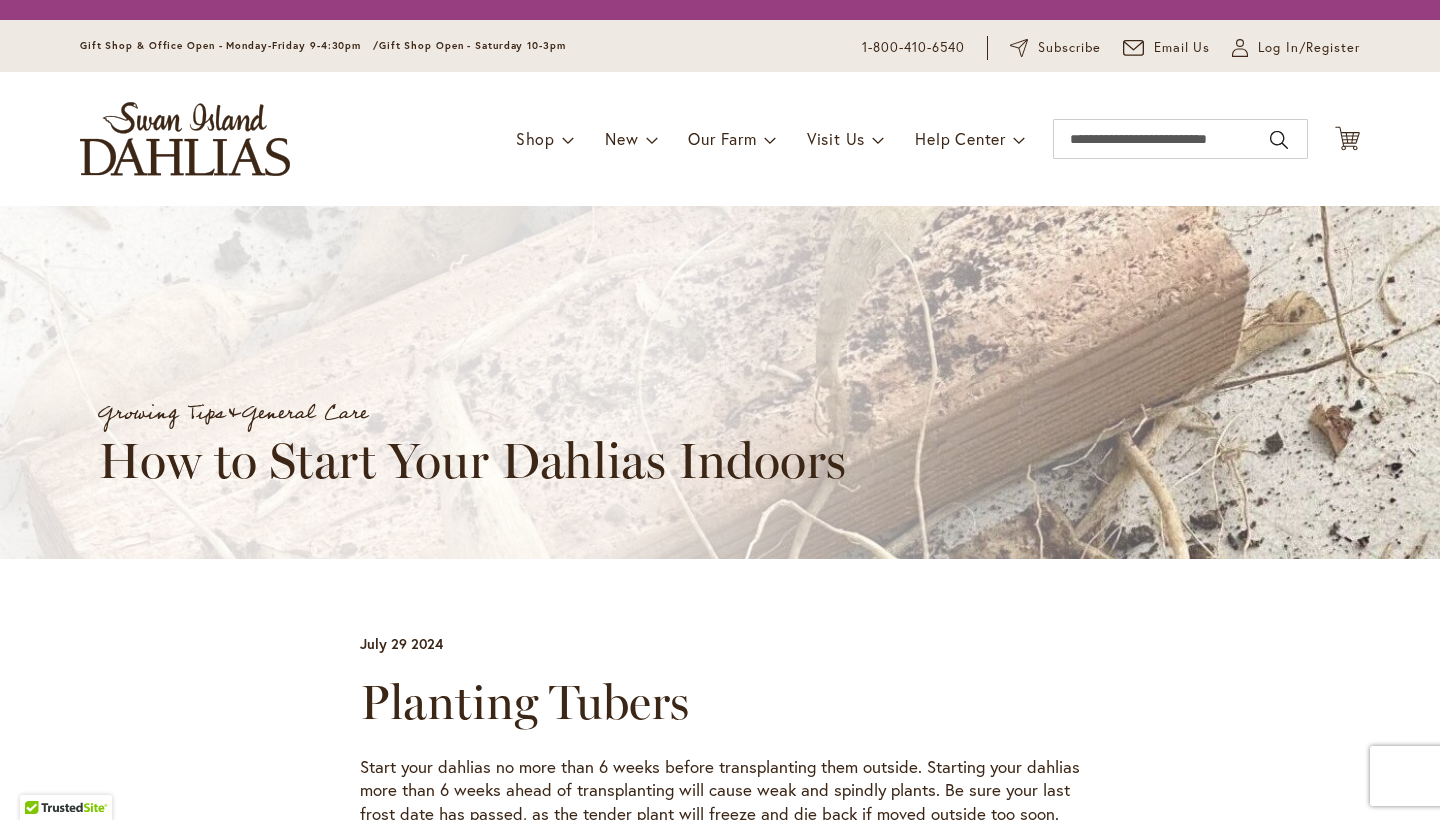 scroll, scrollTop: 0, scrollLeft: 0, axis: both 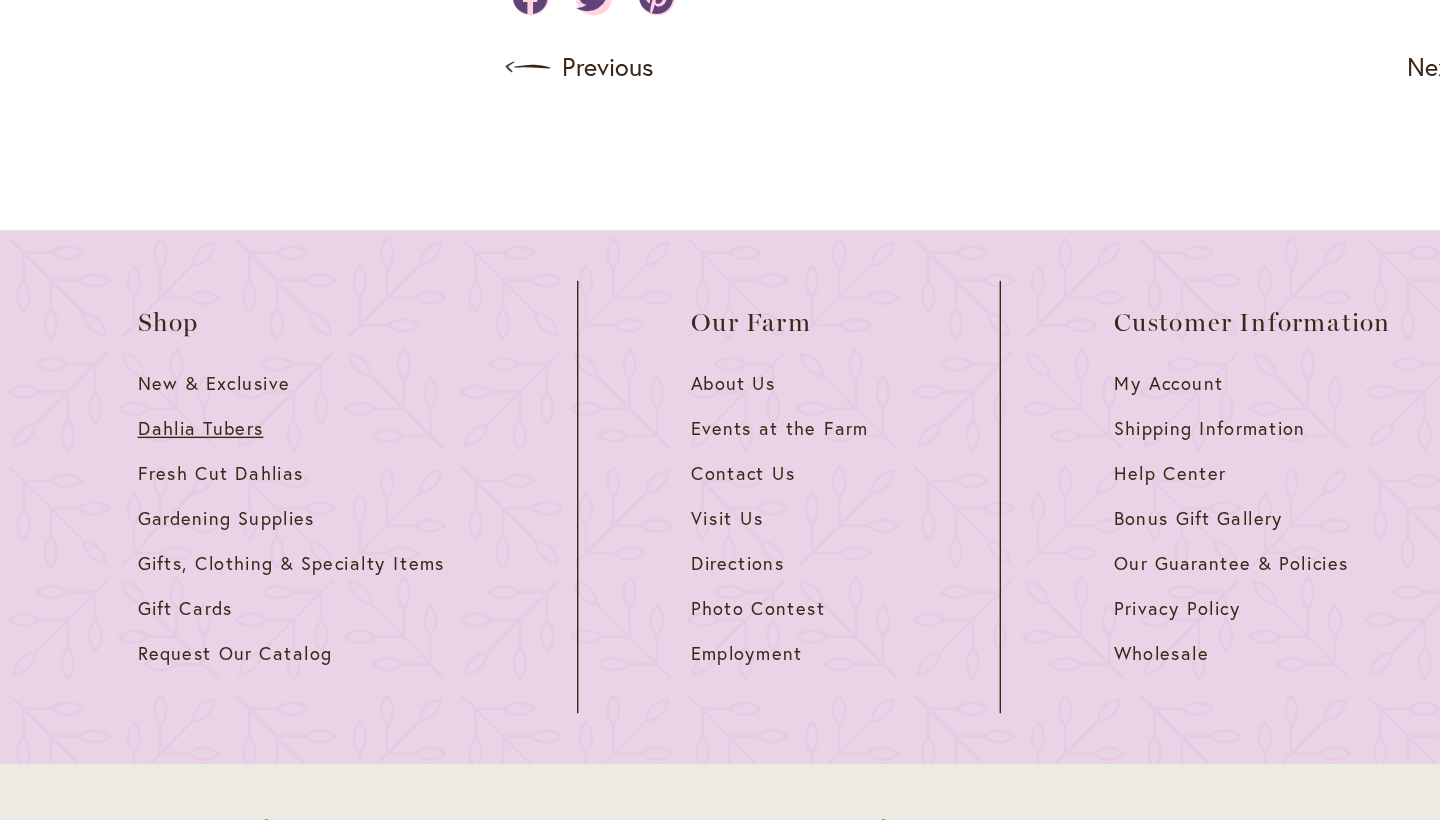 click on "Dahlia Tubers" at bounding box center [143, 384] 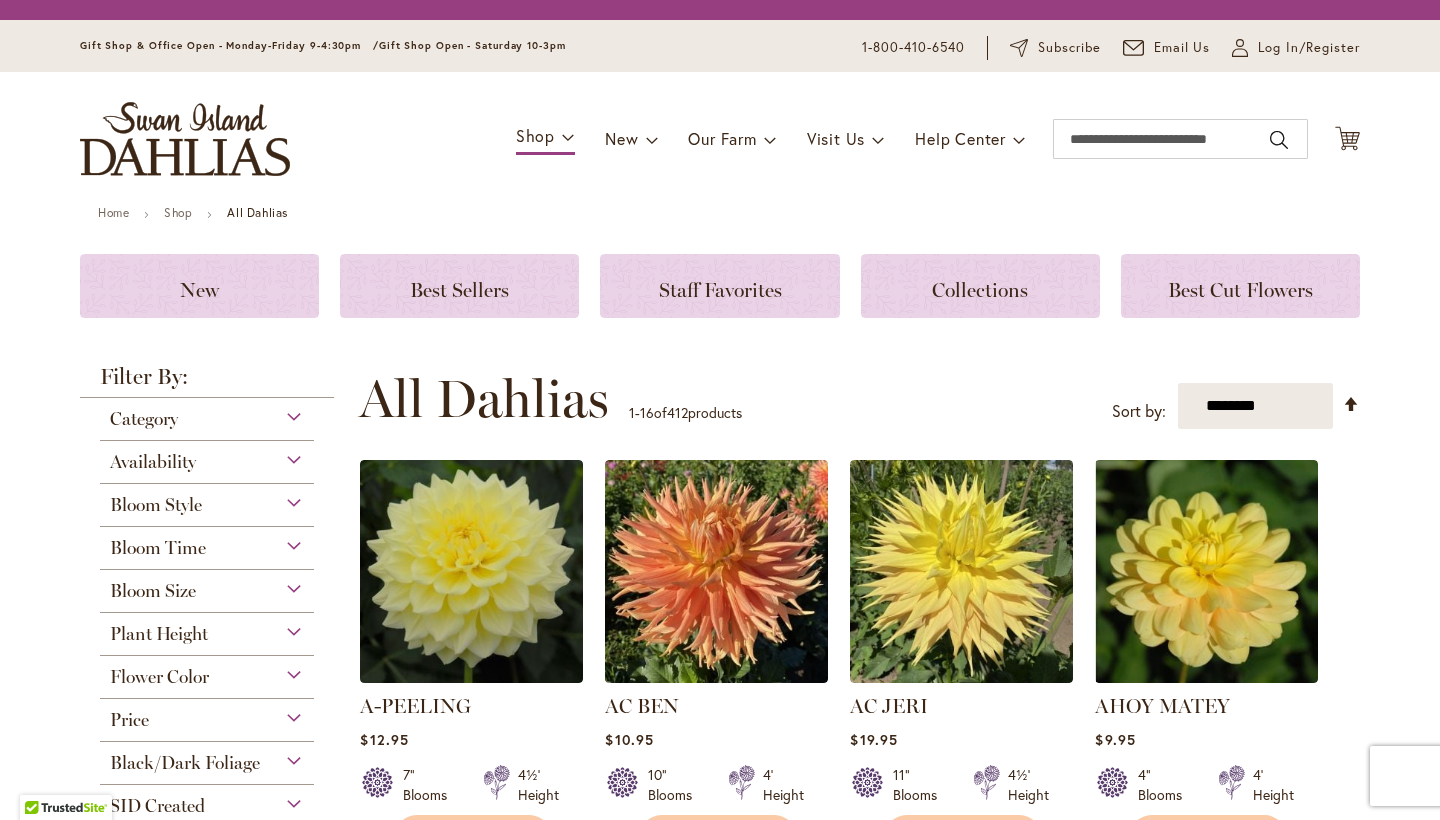 scroll, scrollTop: 0, scrollLeft: 0, axis: both 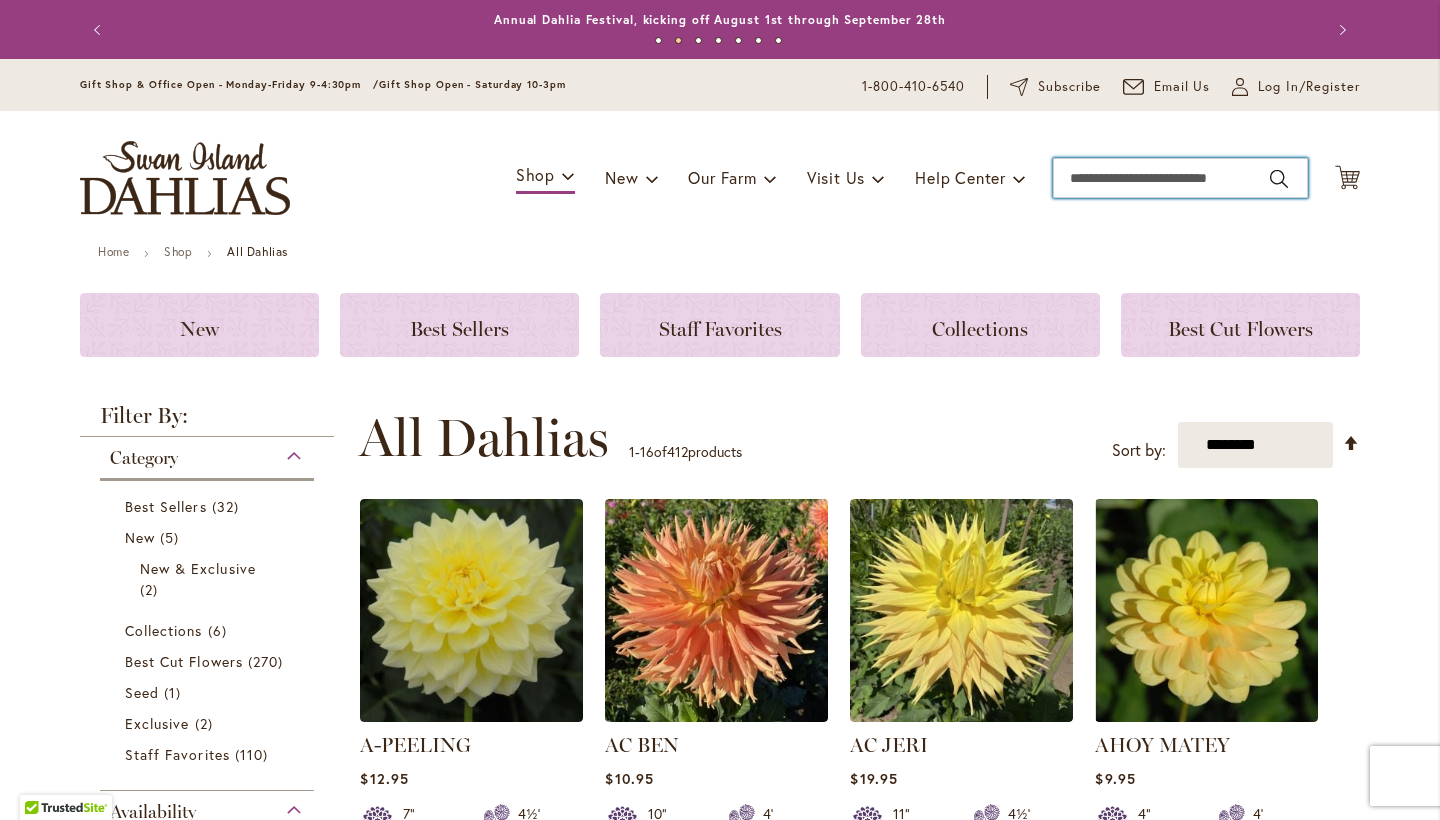 click on "Search" at bounding box center (1180, 178) 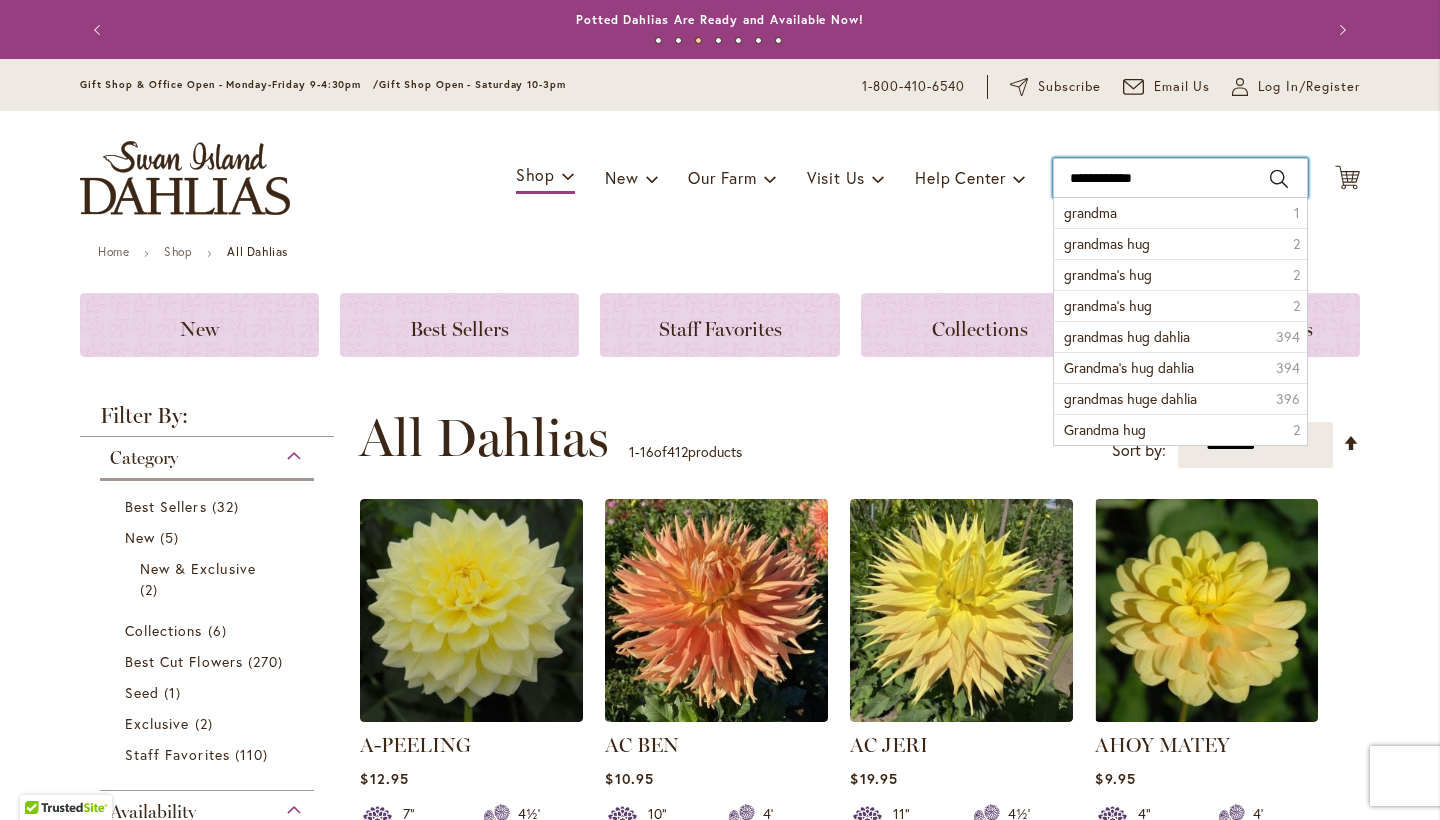 type on "**********" 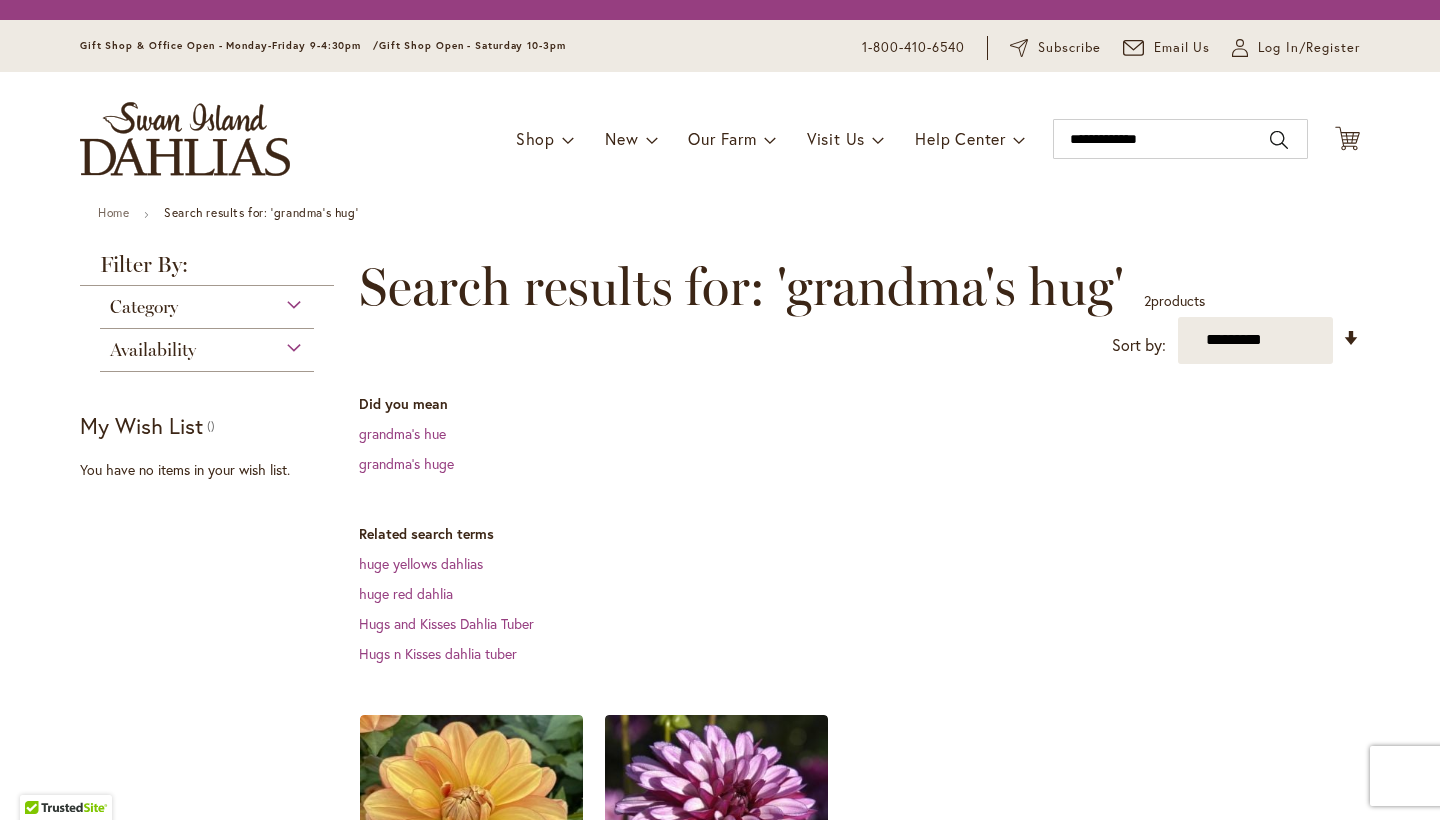 scroll, scrollTop: 0, scrollLeft: 0, axis: both 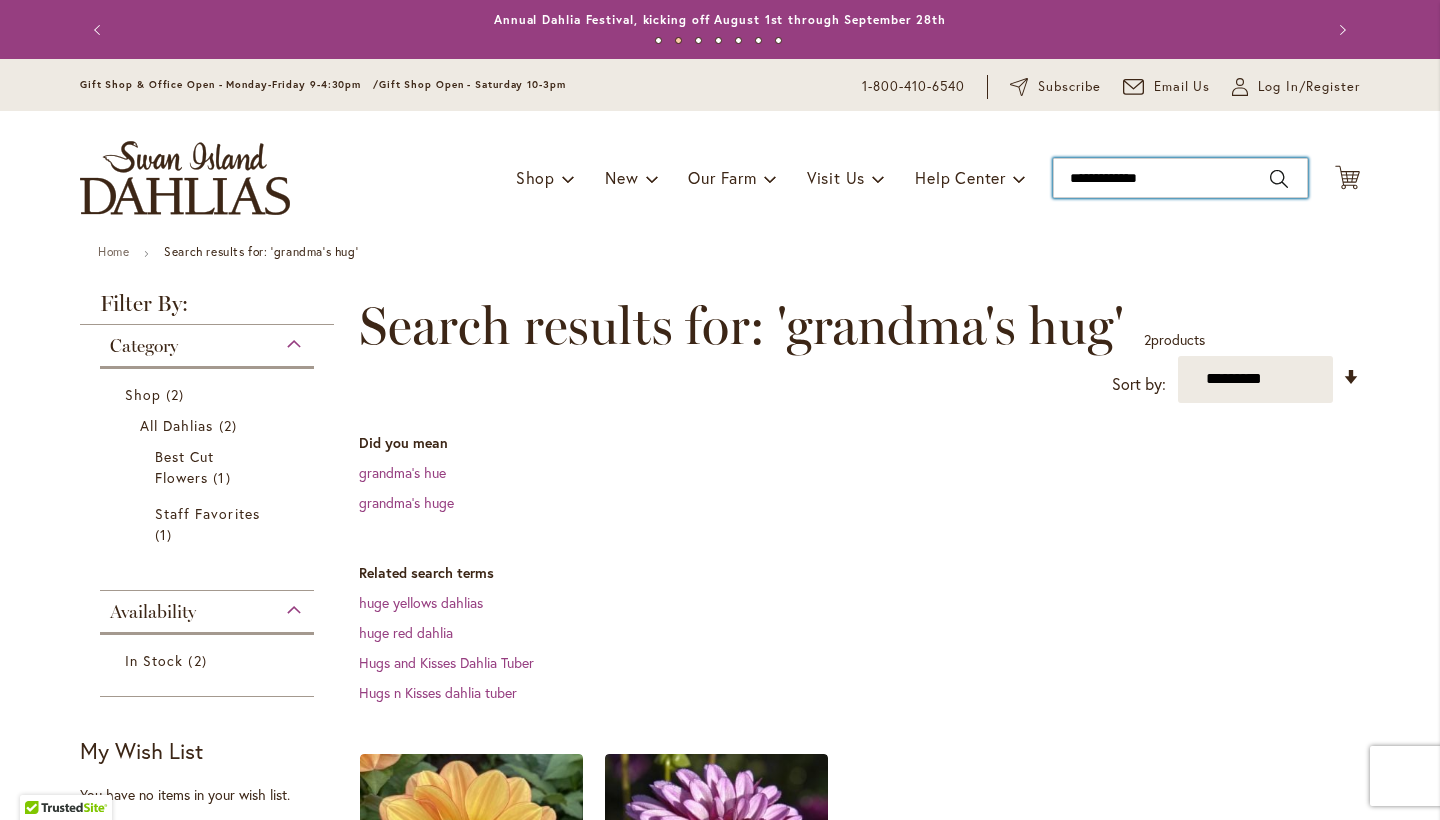 click on "**********" at bounding box center [1180, 178] 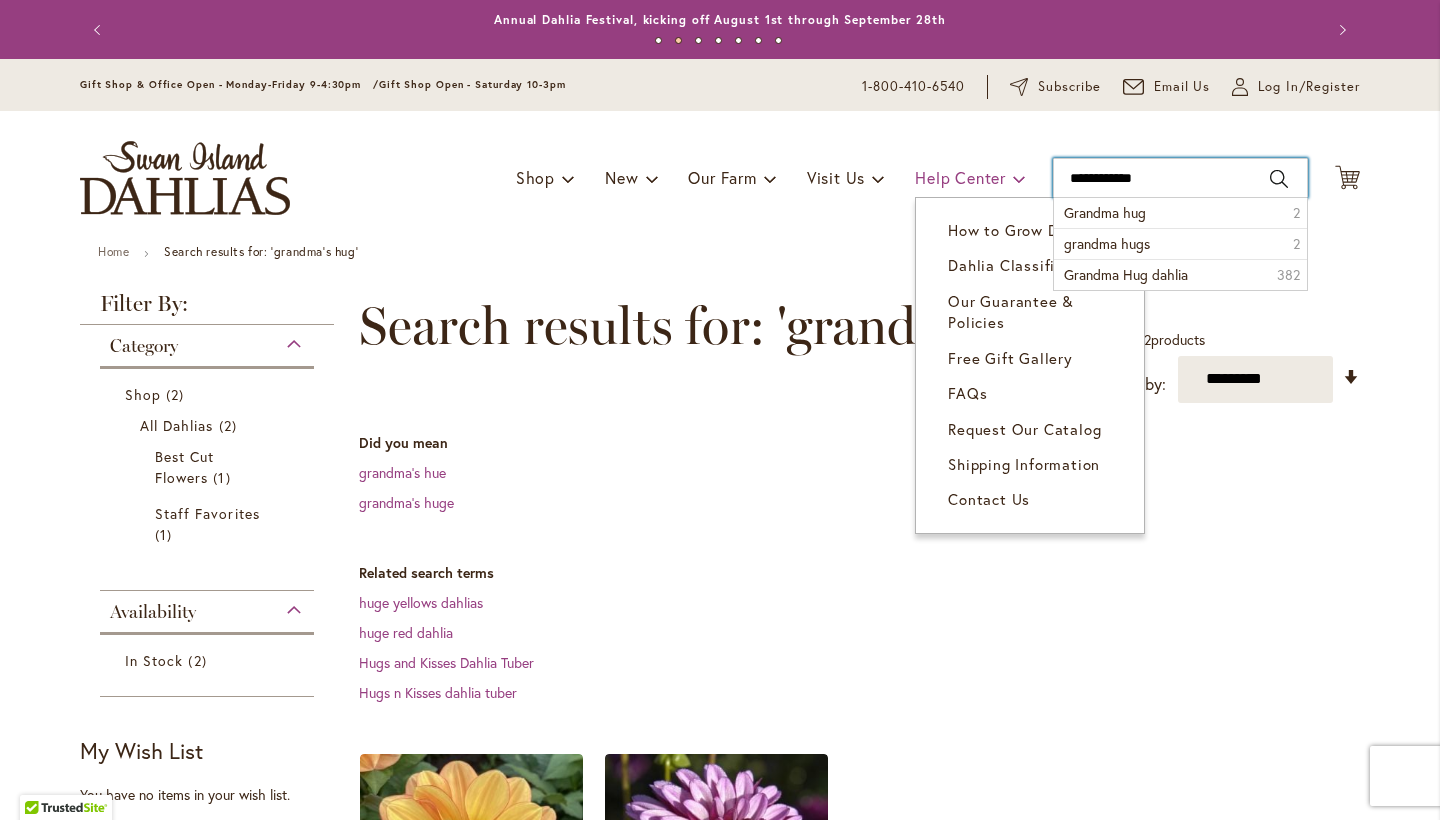 type on "**********" 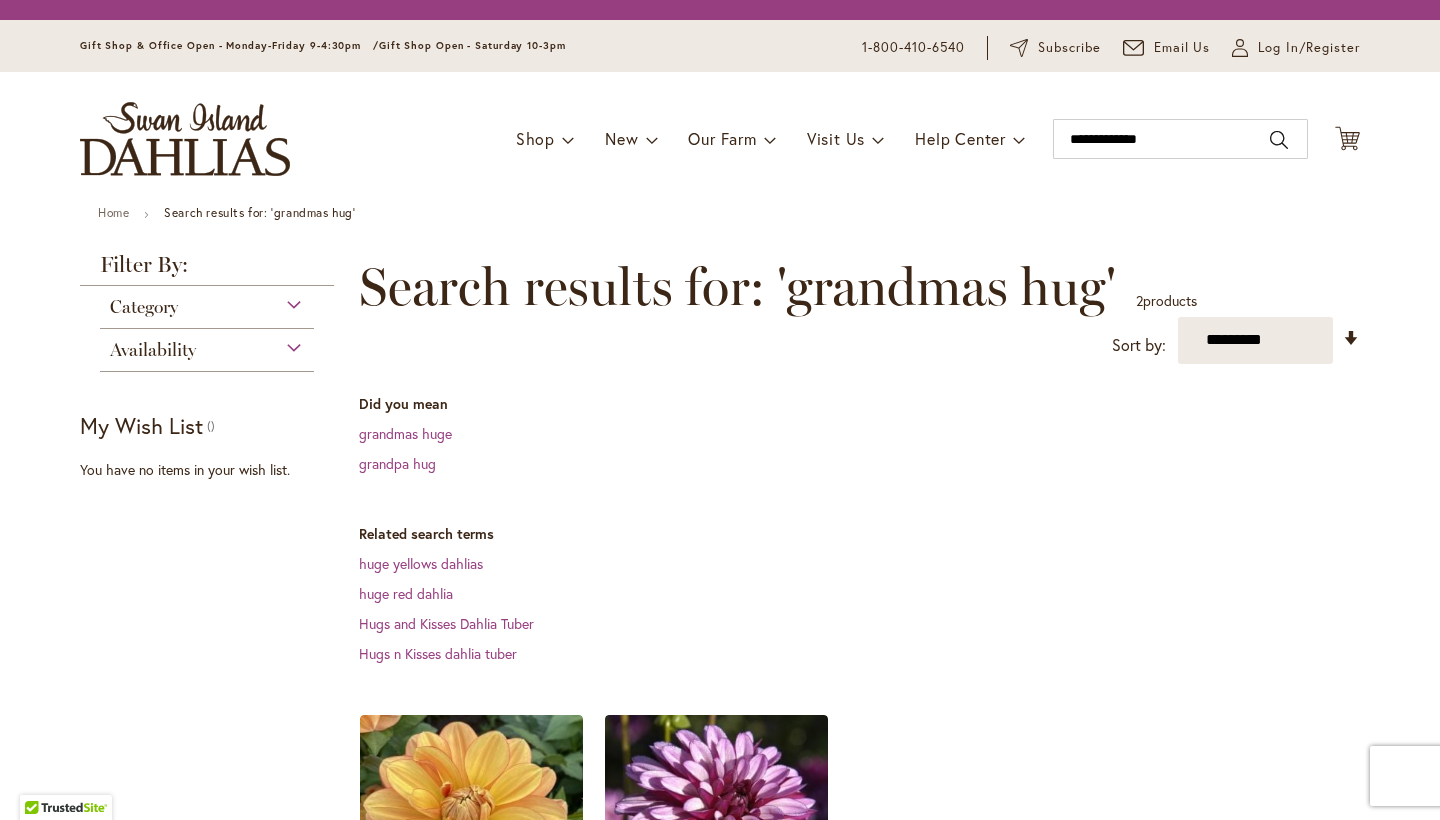 scroll, scrollTop: 0, scrollLeft: 0, axis: both 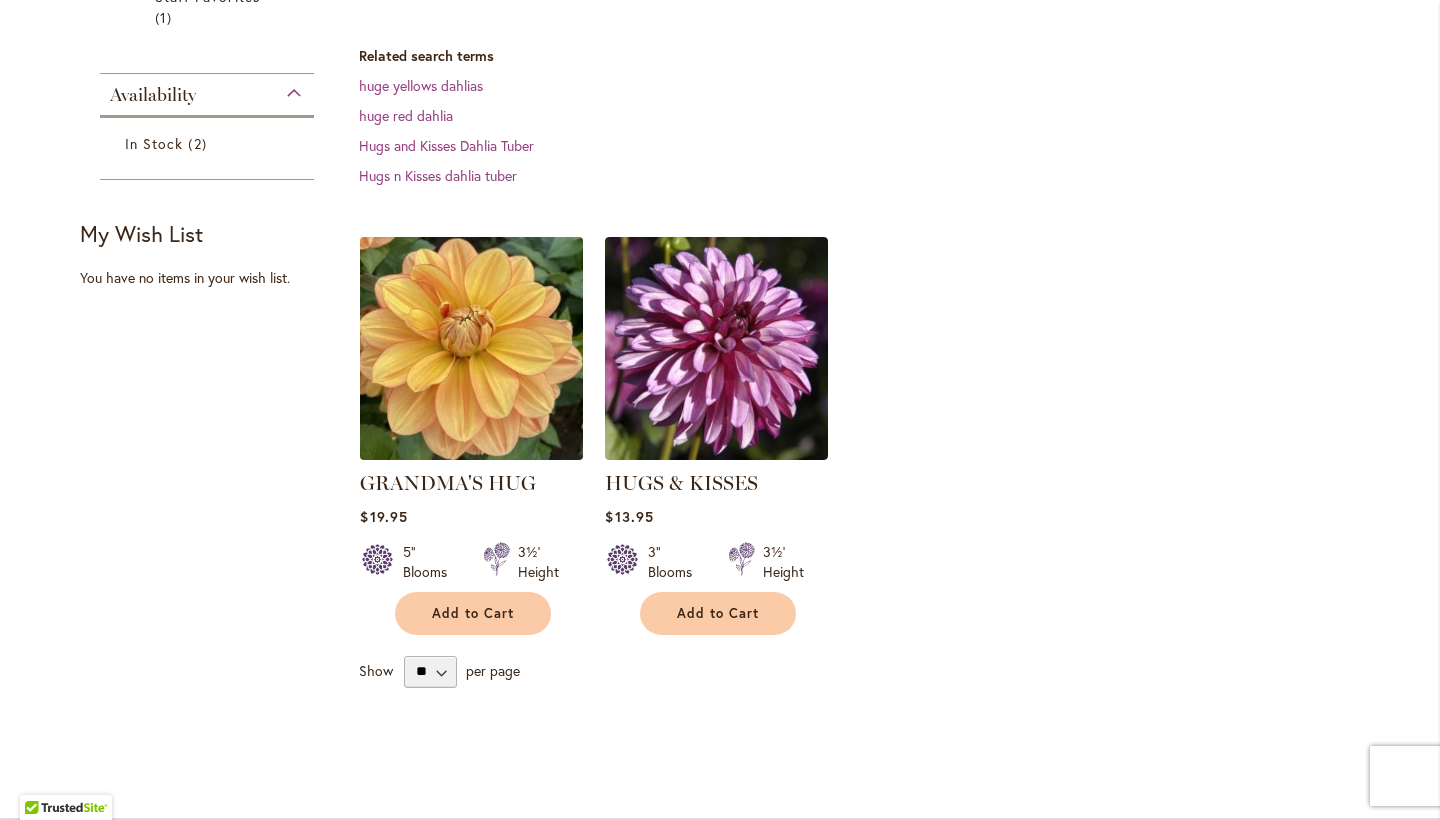 click at bounding box center (472, 348) 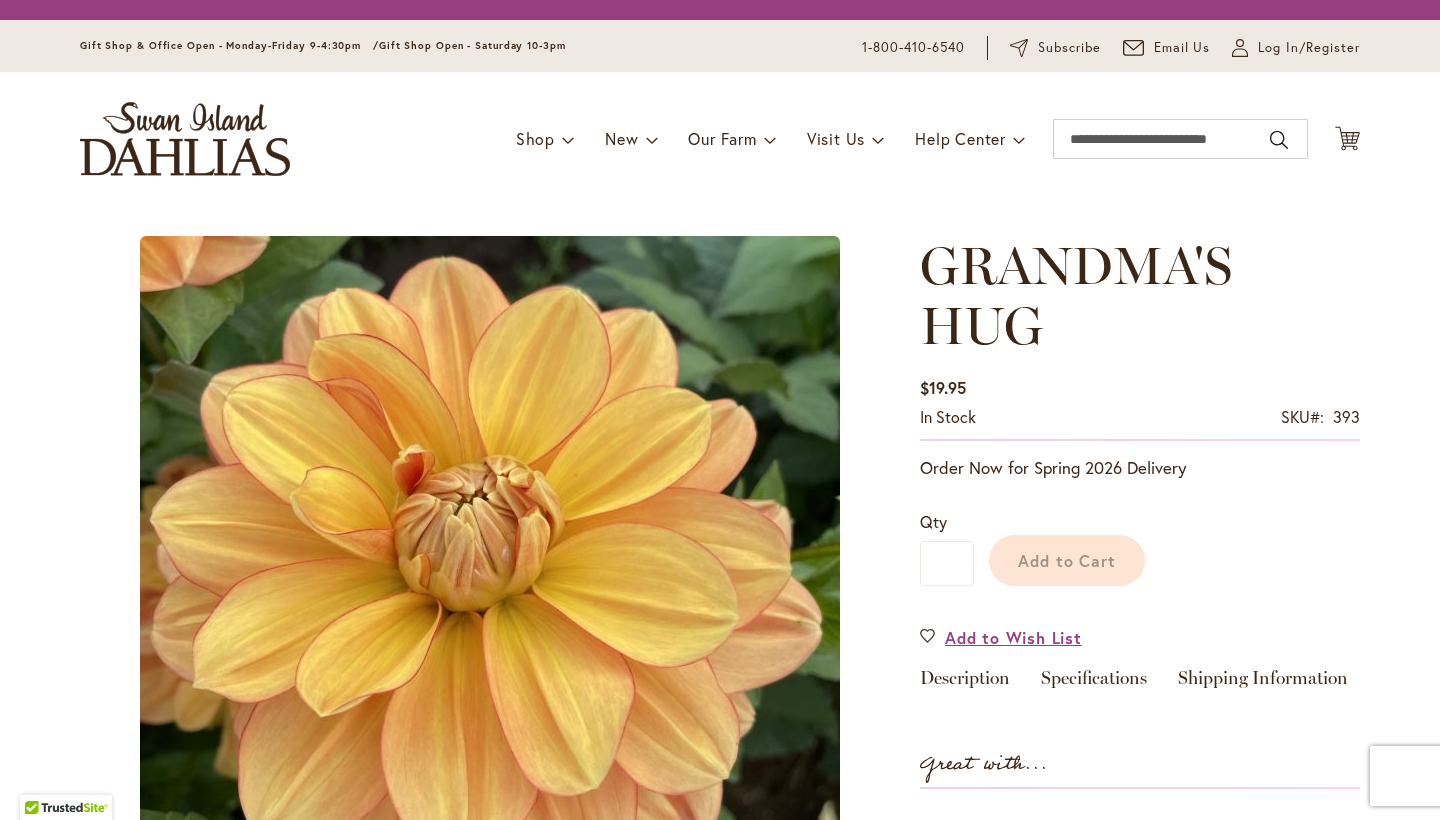 scroll, scrollTop: 0, scrollLeft: 0, axis: both 